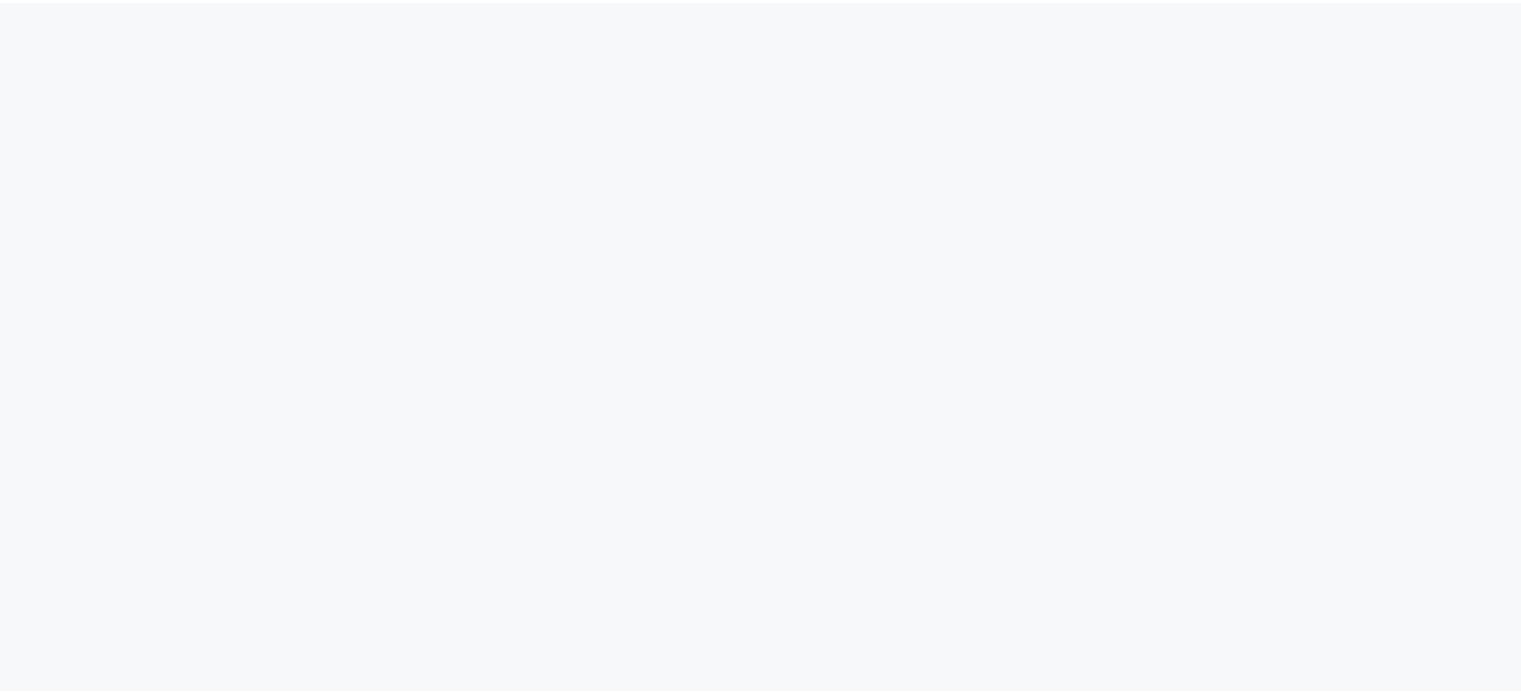 scroll, scrollTop: 0, scrollLeft: 0, axis: both 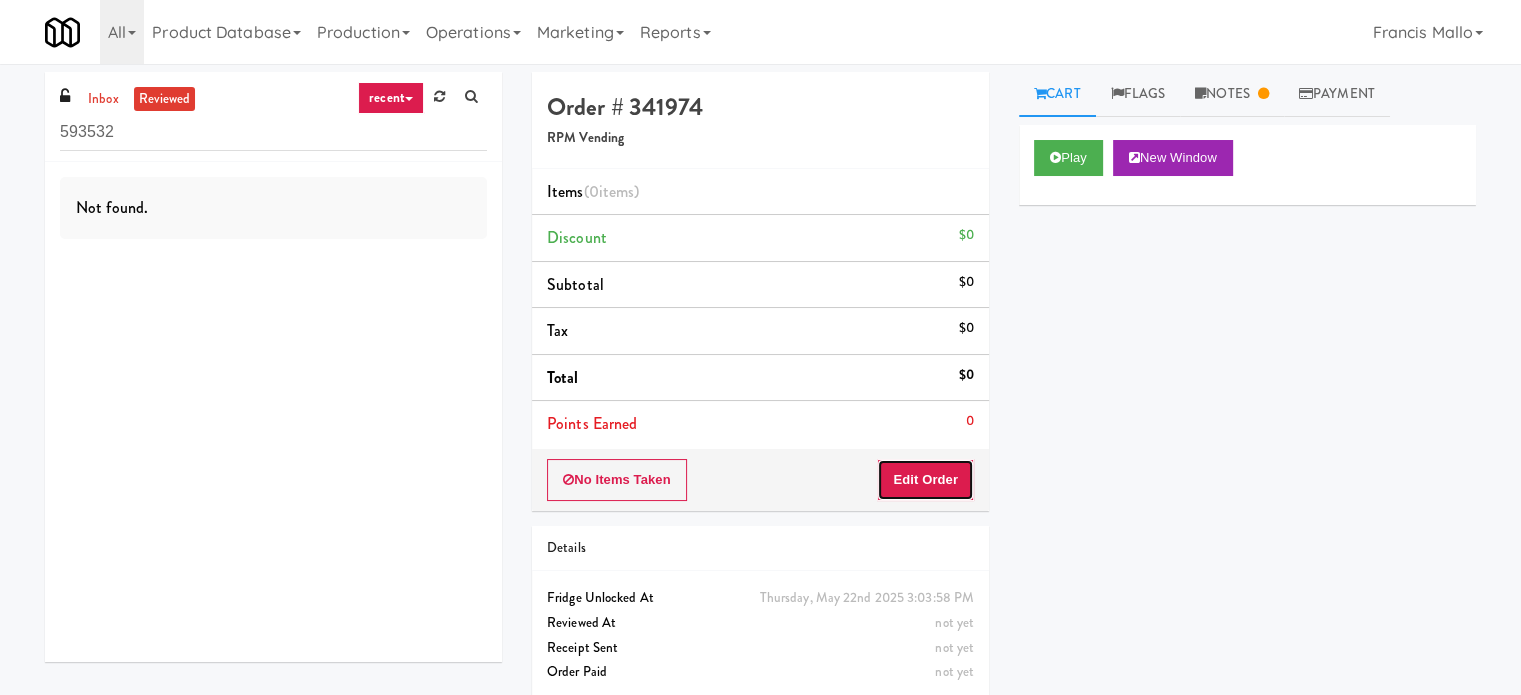 click on "Edit Order" at bounding box center [925, 480] 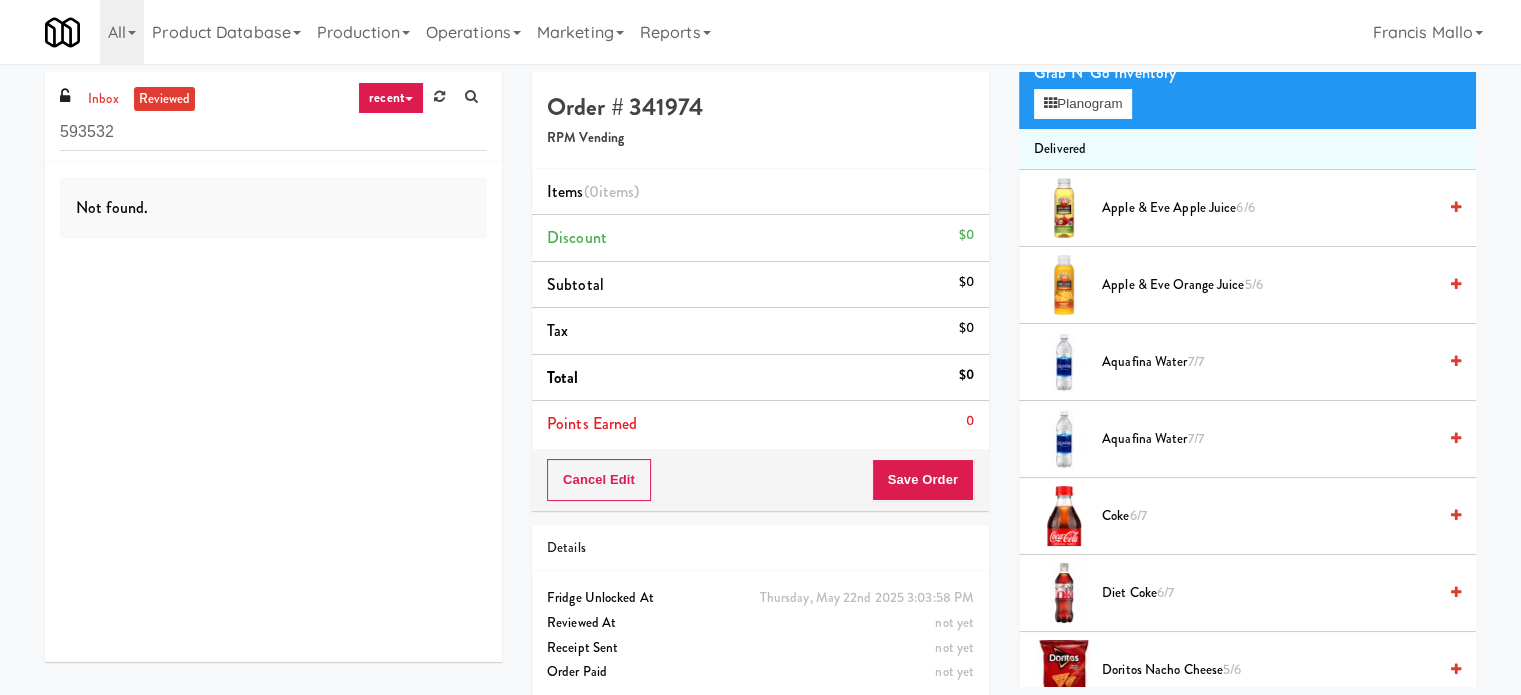 scroll, scrollTop: 0, scrollLeft: 0, axis: both 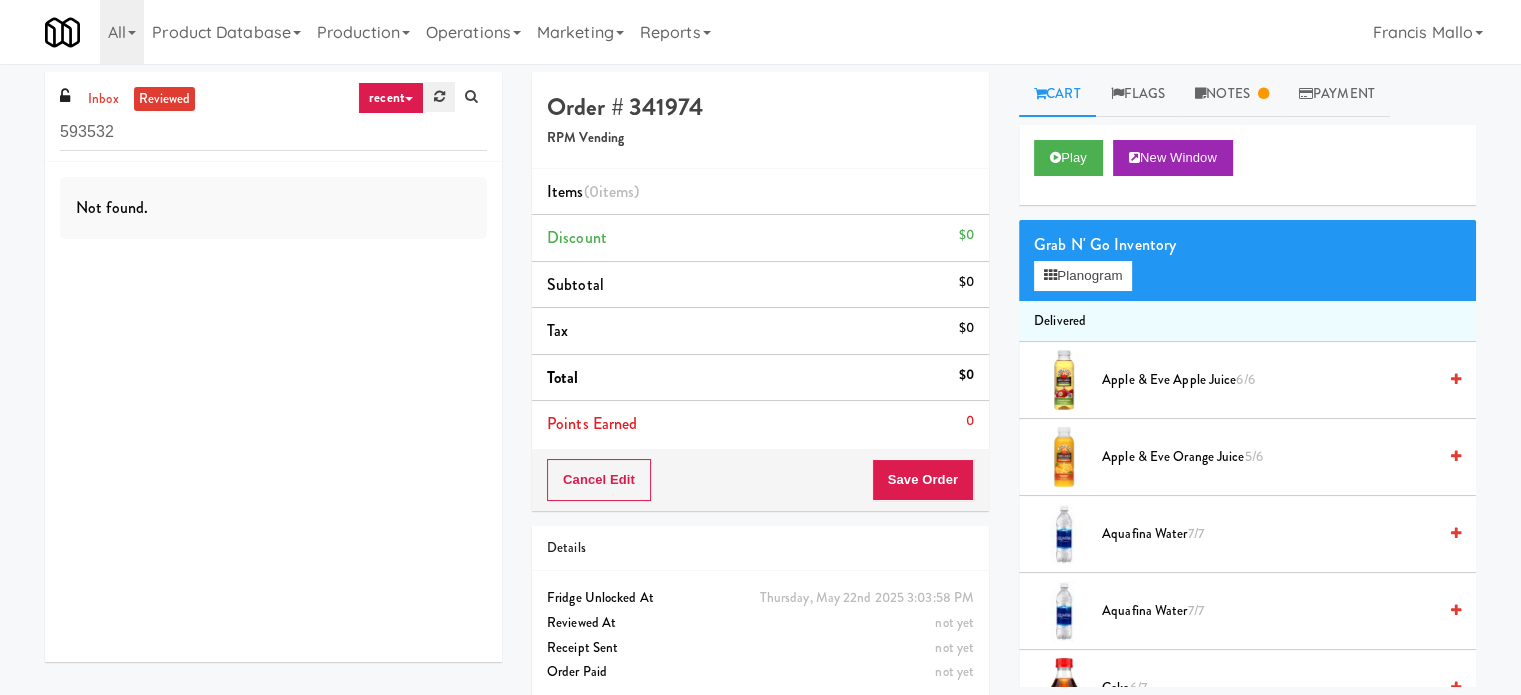 click at bounding box center (439, 96) 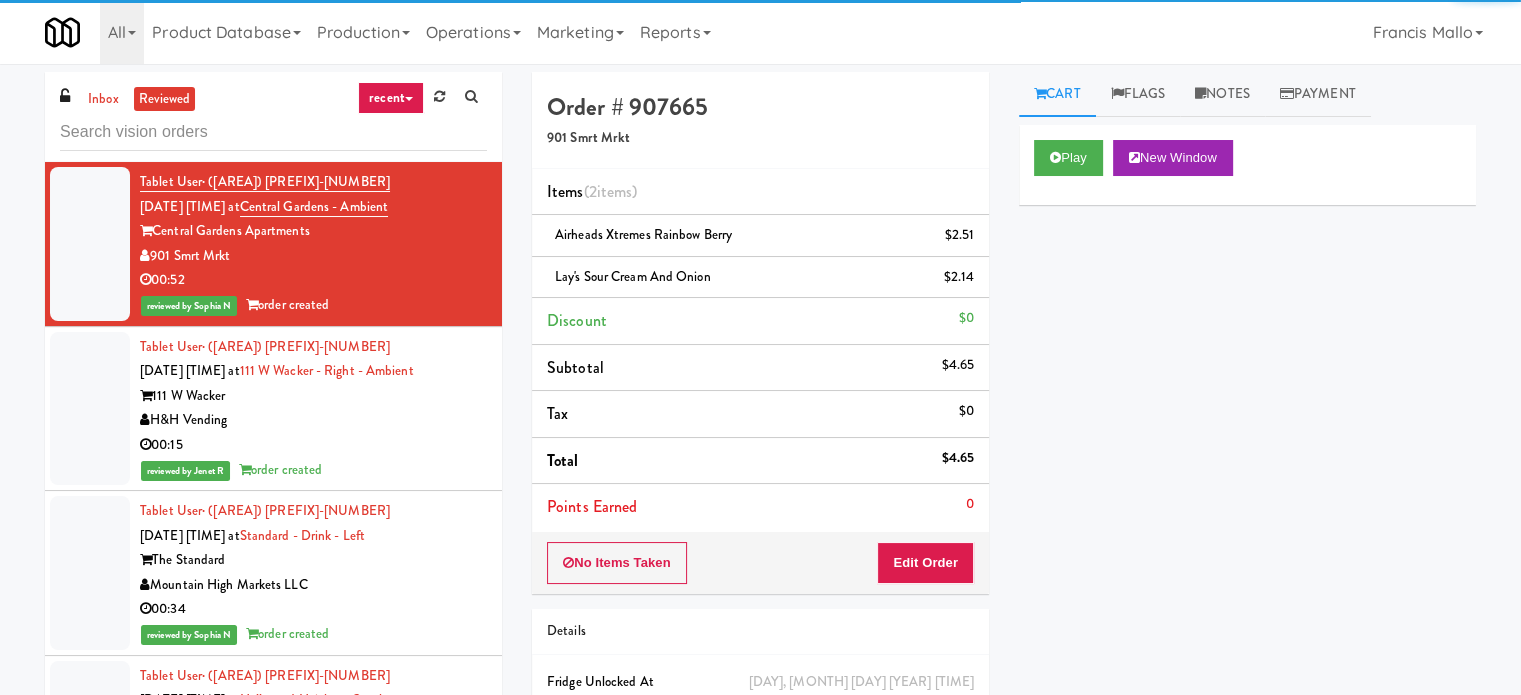 click on "H&H Vending" at bounding box center (313, 420) 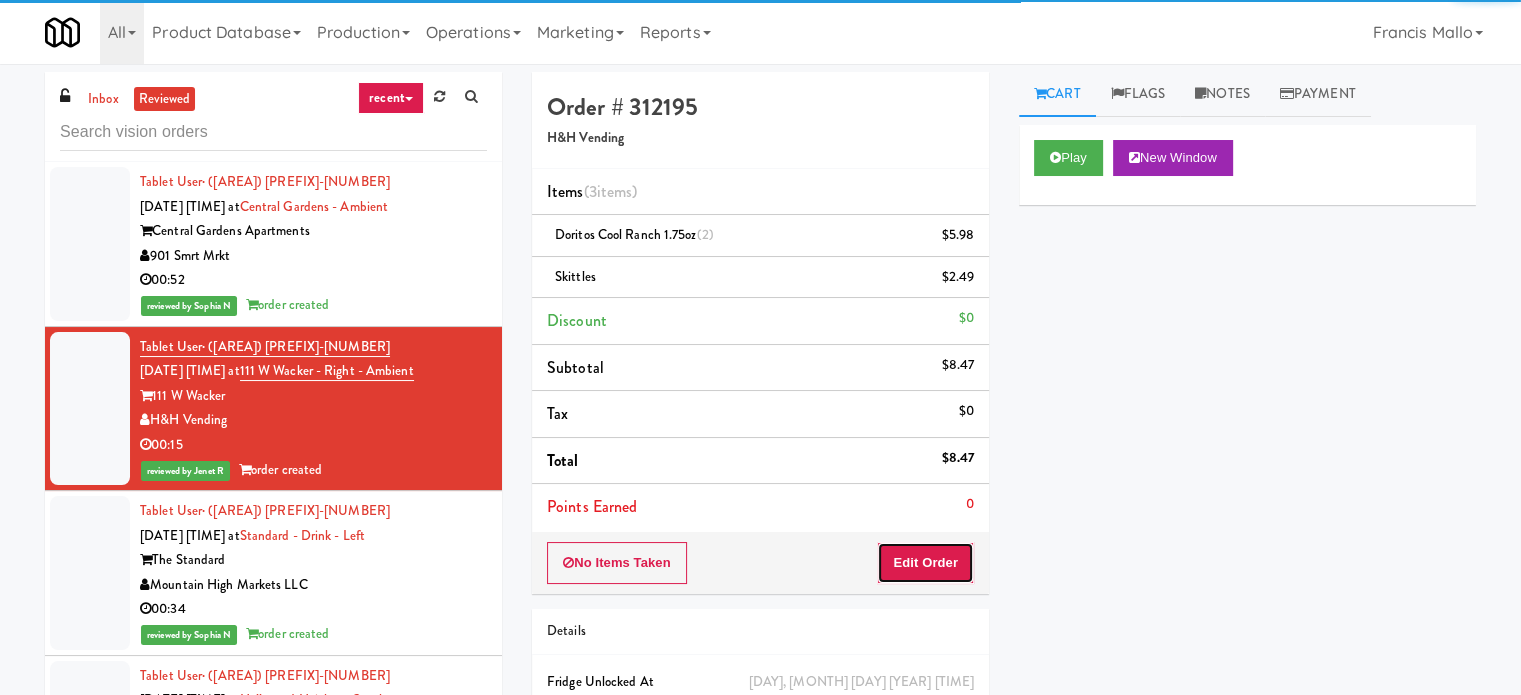 click on "Edit Order" at bounding box center (925, 563) 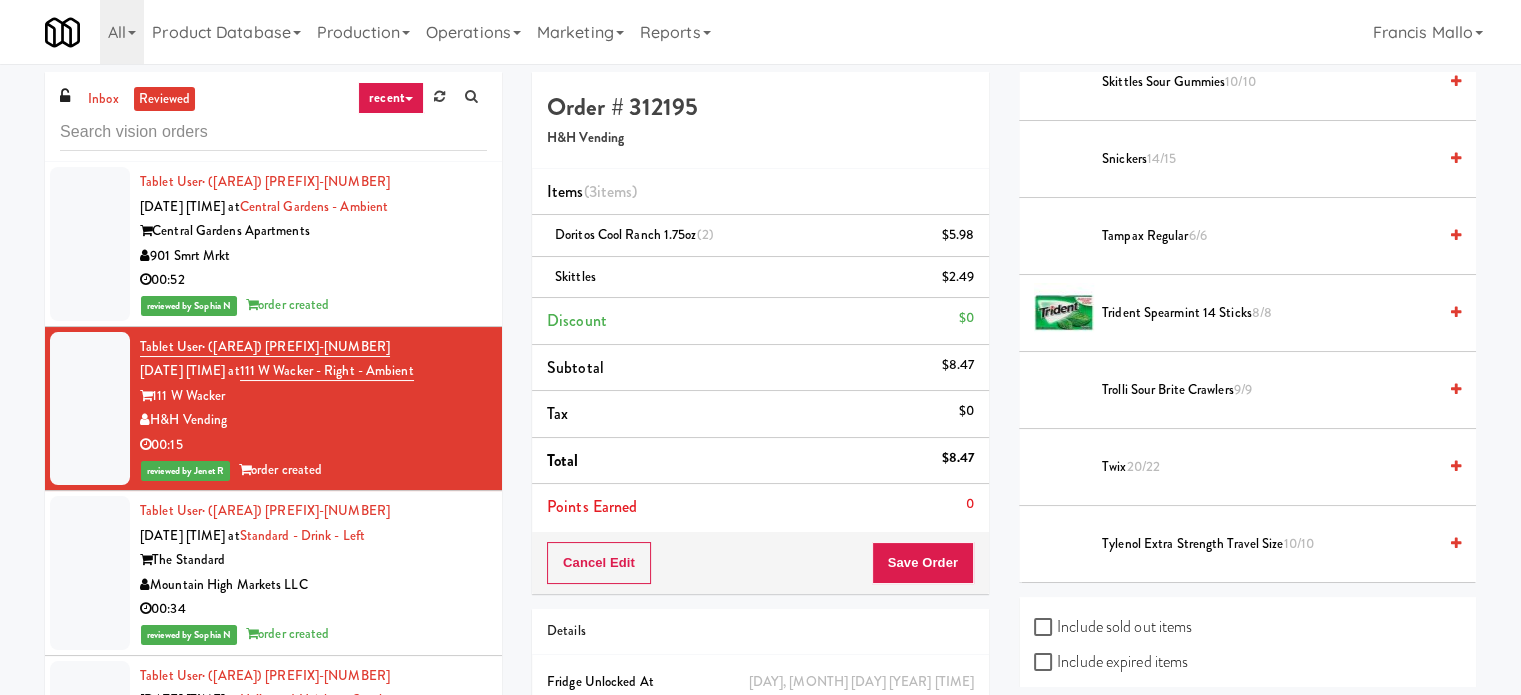 scroll, scrollTop: 2000, scrollLeft: 0, axis: vertical 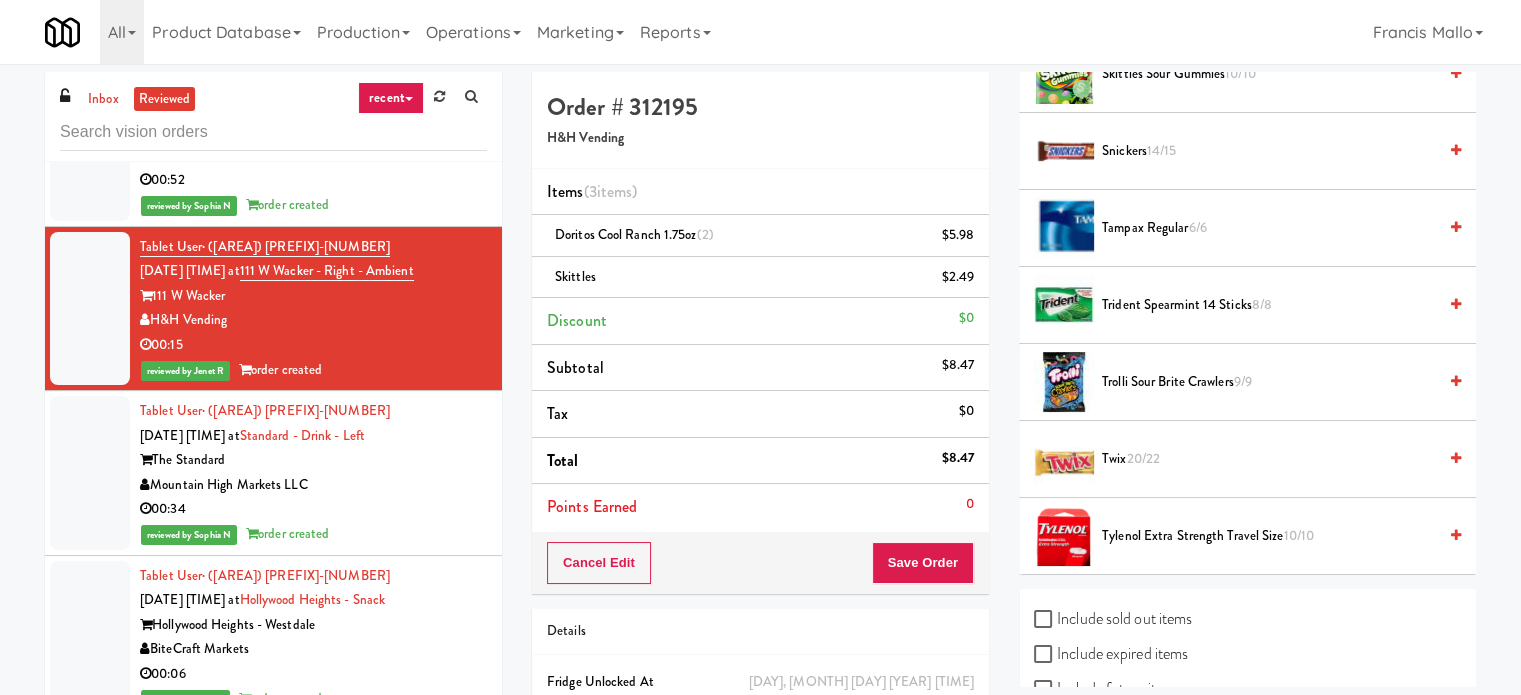 click on "Mountain High Markets LLC" at bounding box center (313, 485) 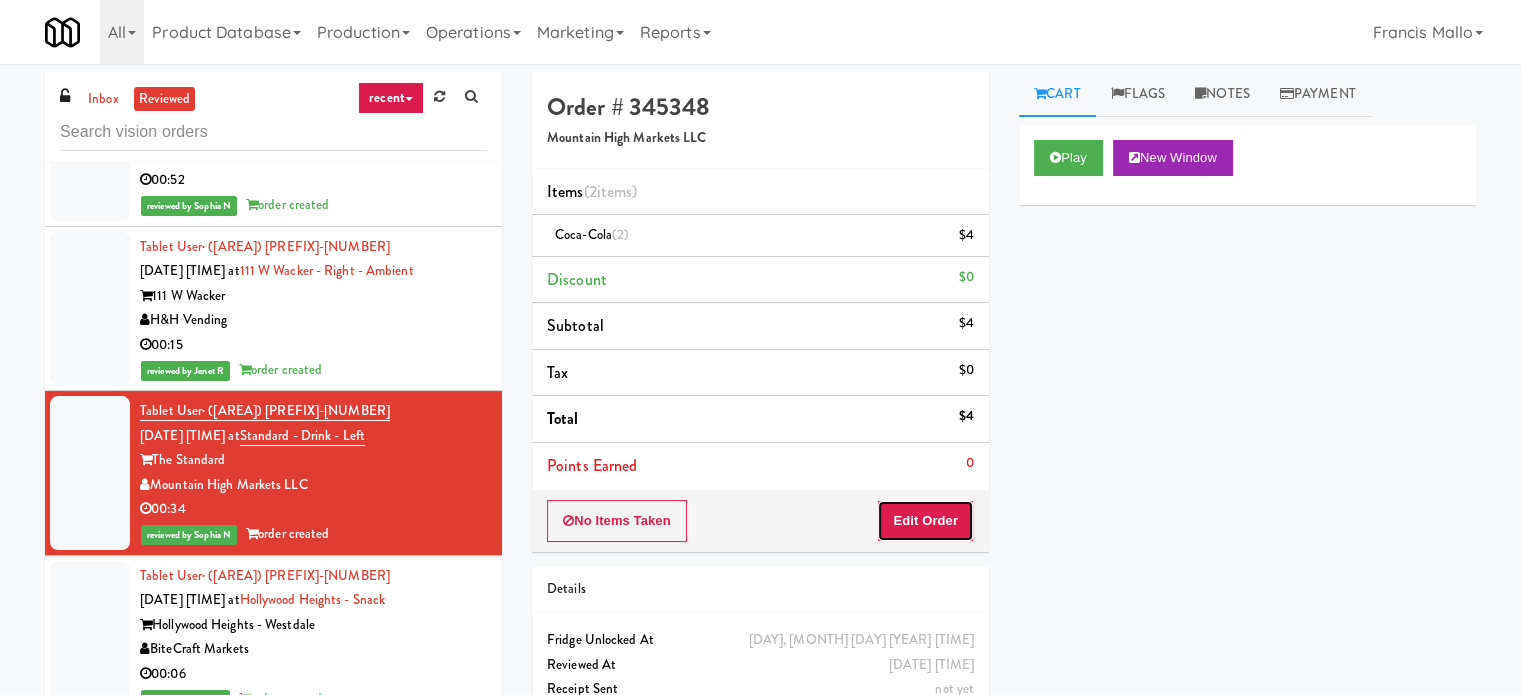 click on "Edit Order" at bounding box center [925, 521] 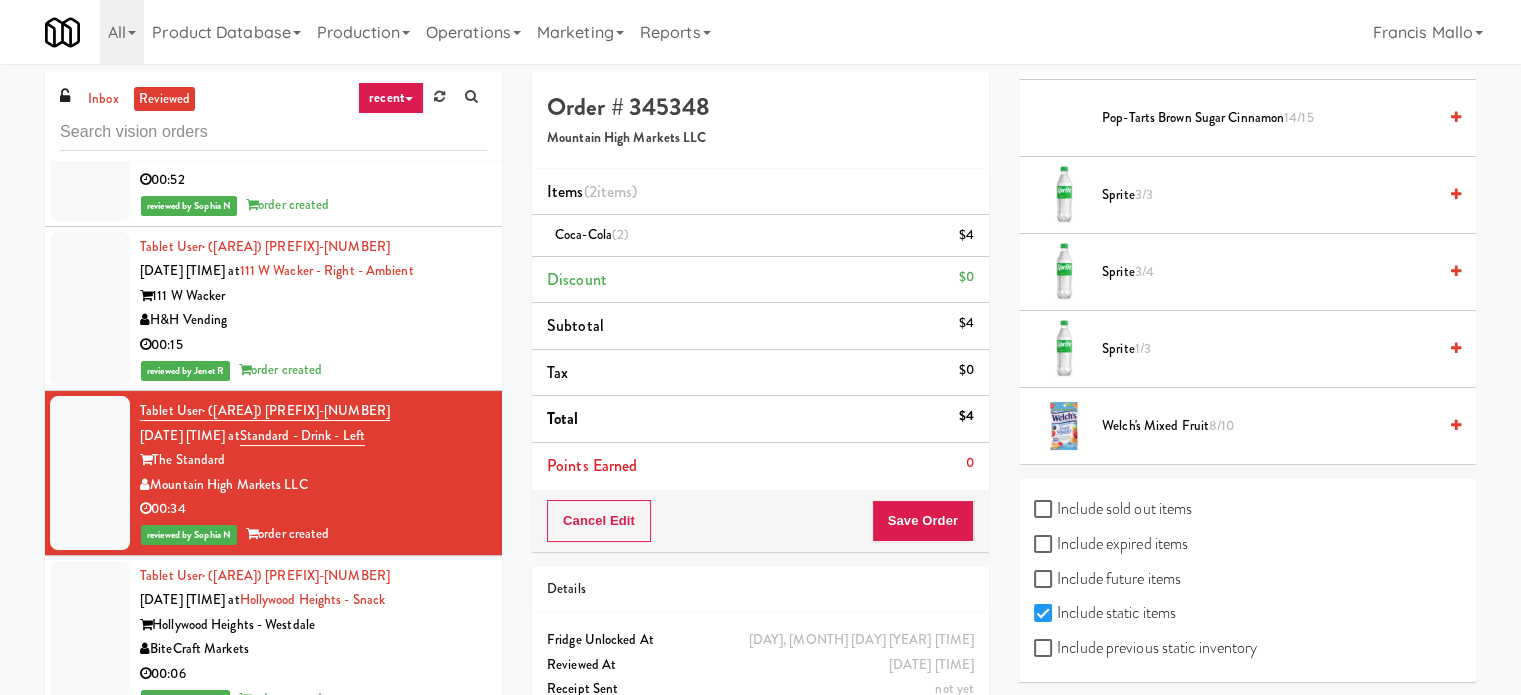 scroll, scrollTop: 2650, scrollLeft: 0, axis: vertical 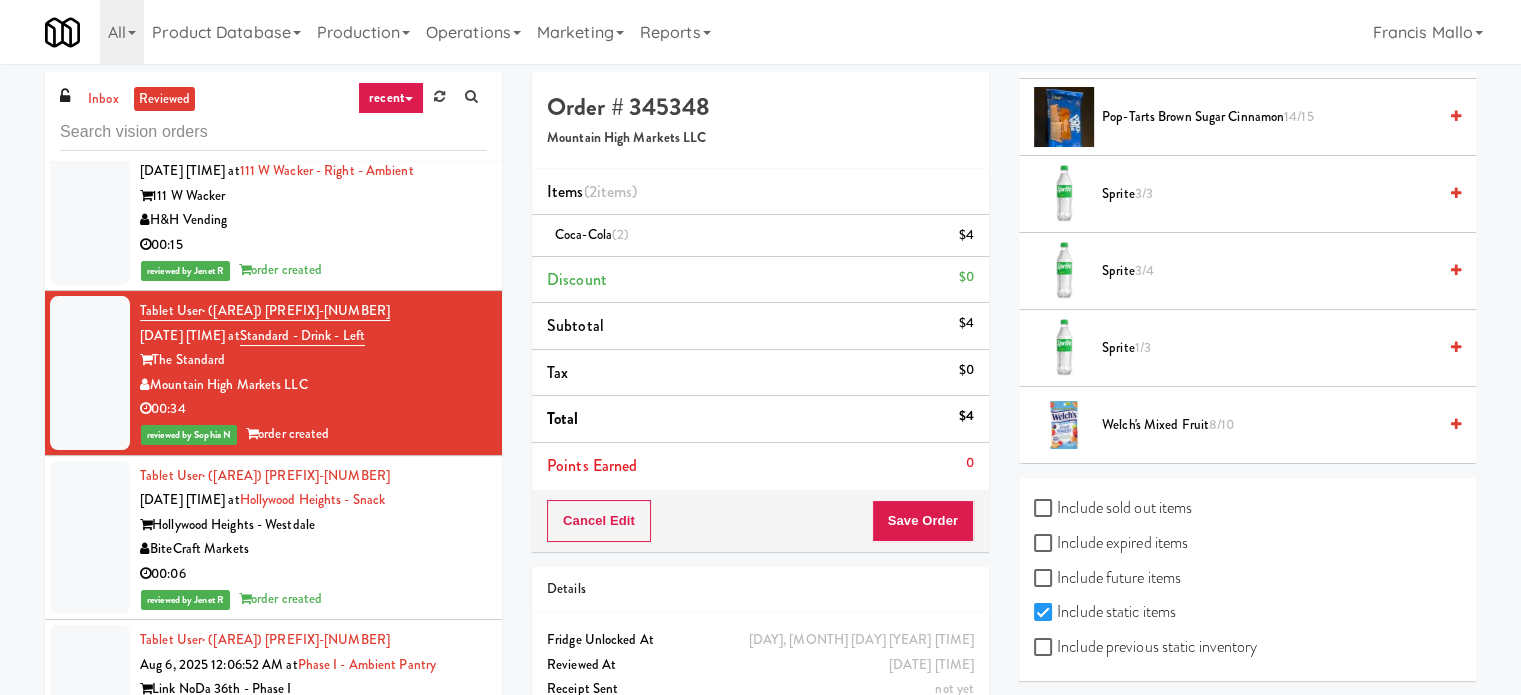 drag, startPoint x: 328, startPoint y: 537, endPoint x: 403, endPoint y: 535, distance: 75.026665 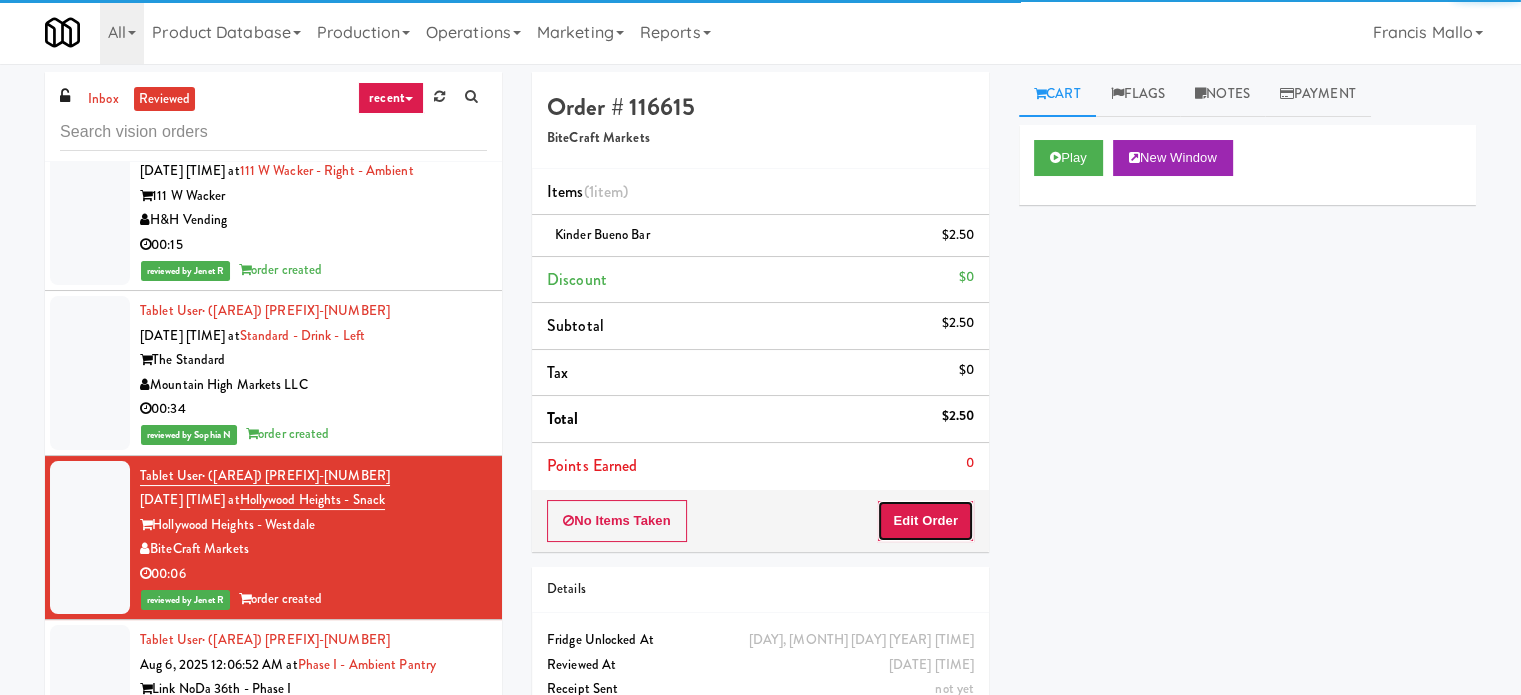 drag, startPoint x: 948, startPoint y: 515, endPoint x: 1011, endPoint y: 485, distance: 69.77822 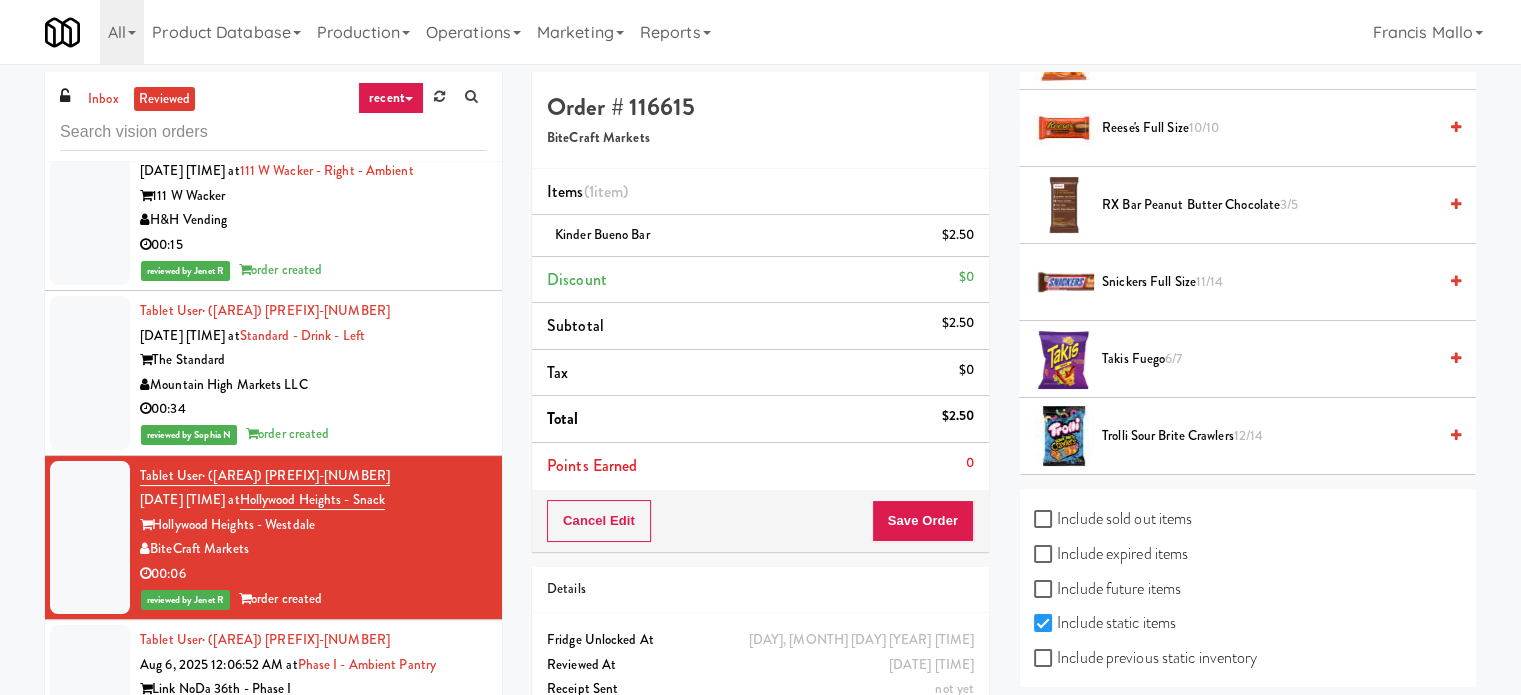 scroll, scrollTop: 1800, scrollLeft: 0, axis: vertical 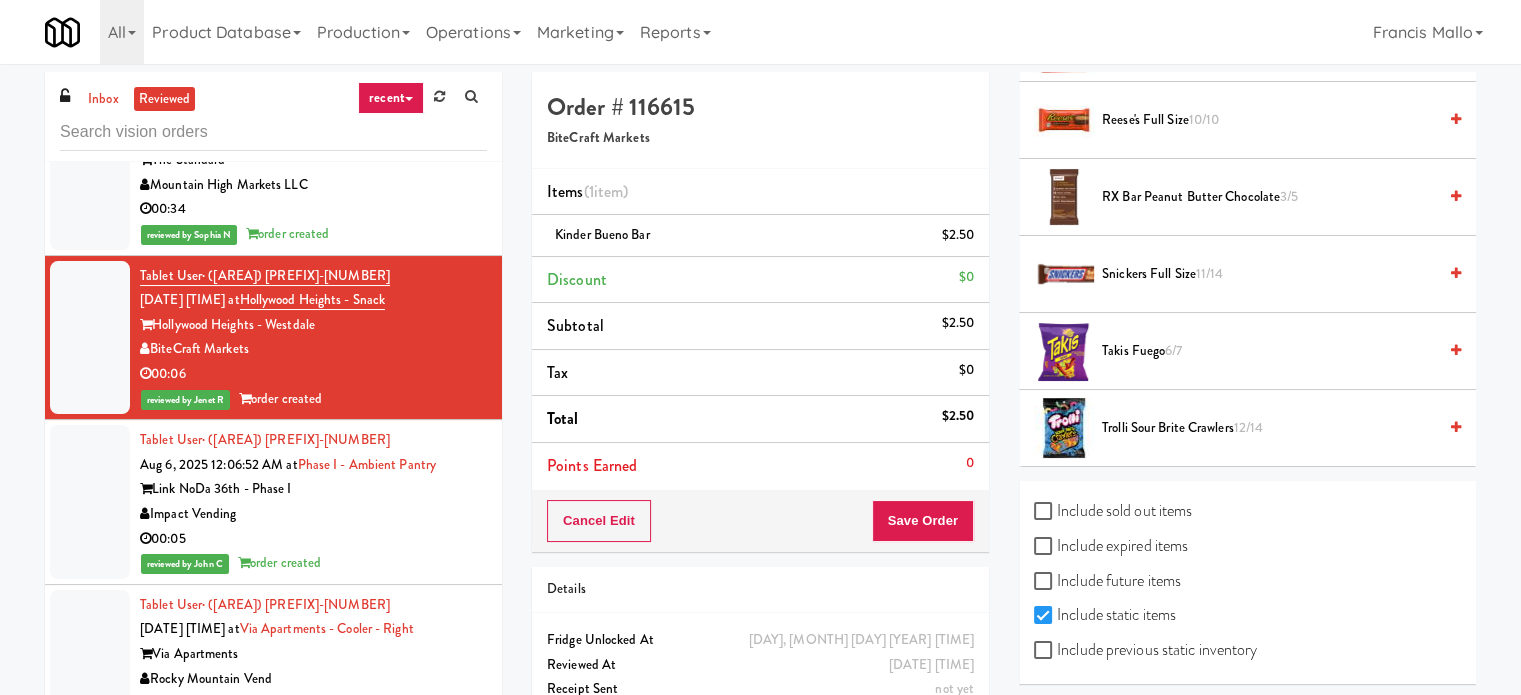 click on "Impact Vending" at bounding box center [313, 514] 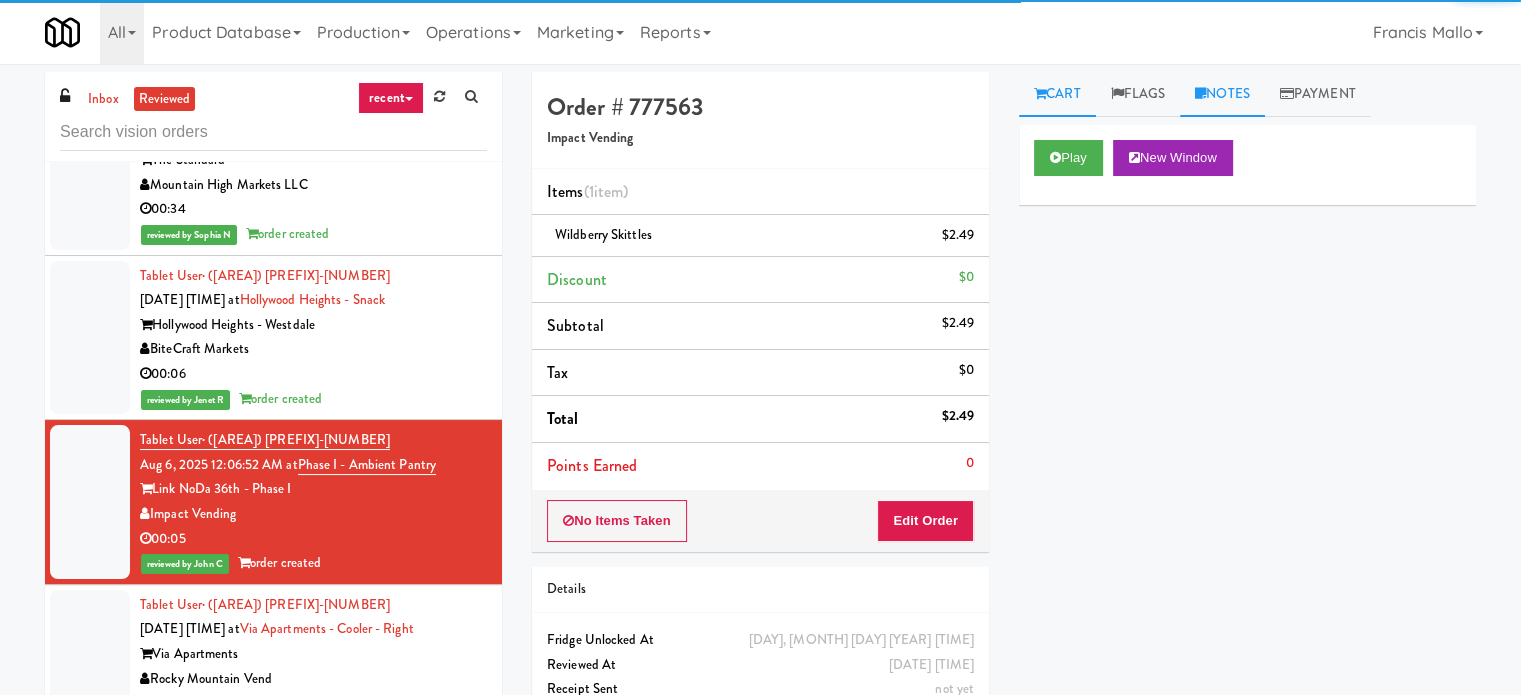 click on "Notes" at bounding box center (1222, 94) 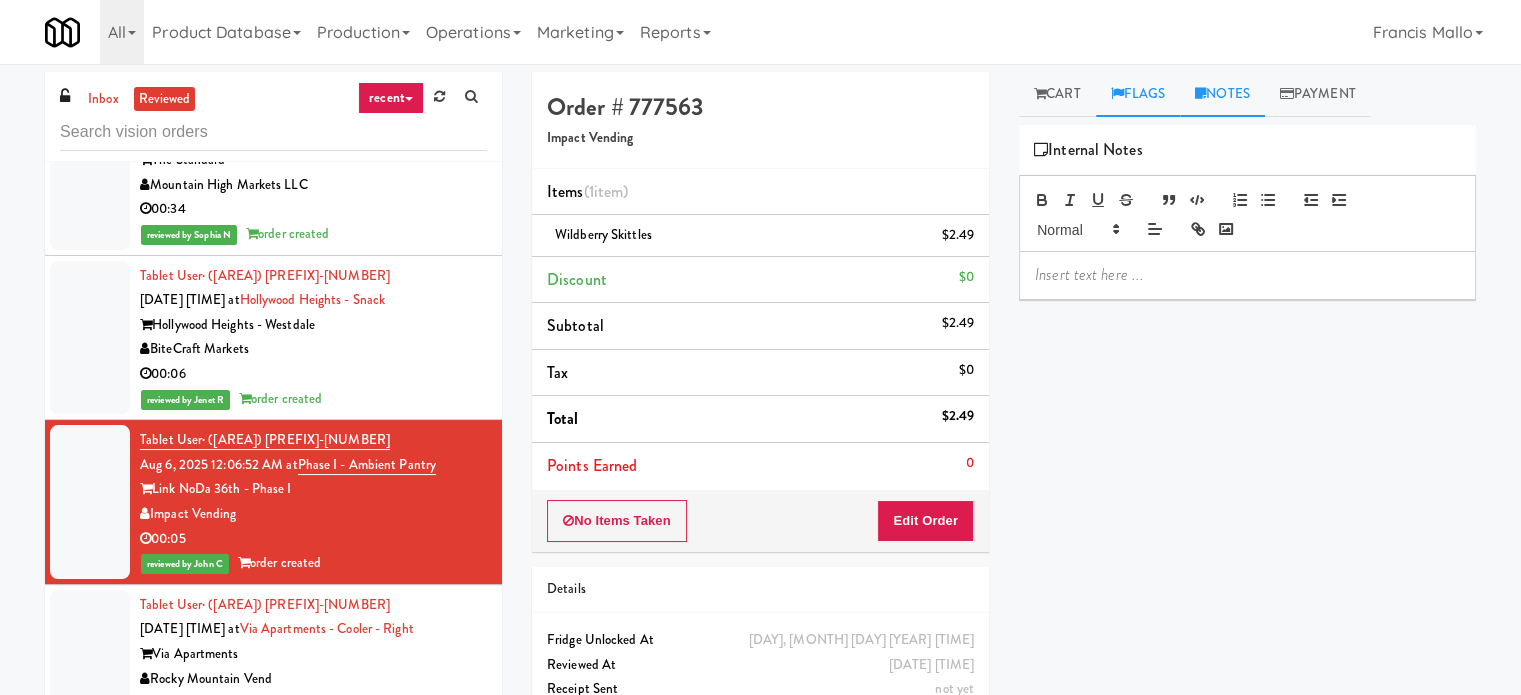 click on "Flags" at bounding box center (1138, 94) 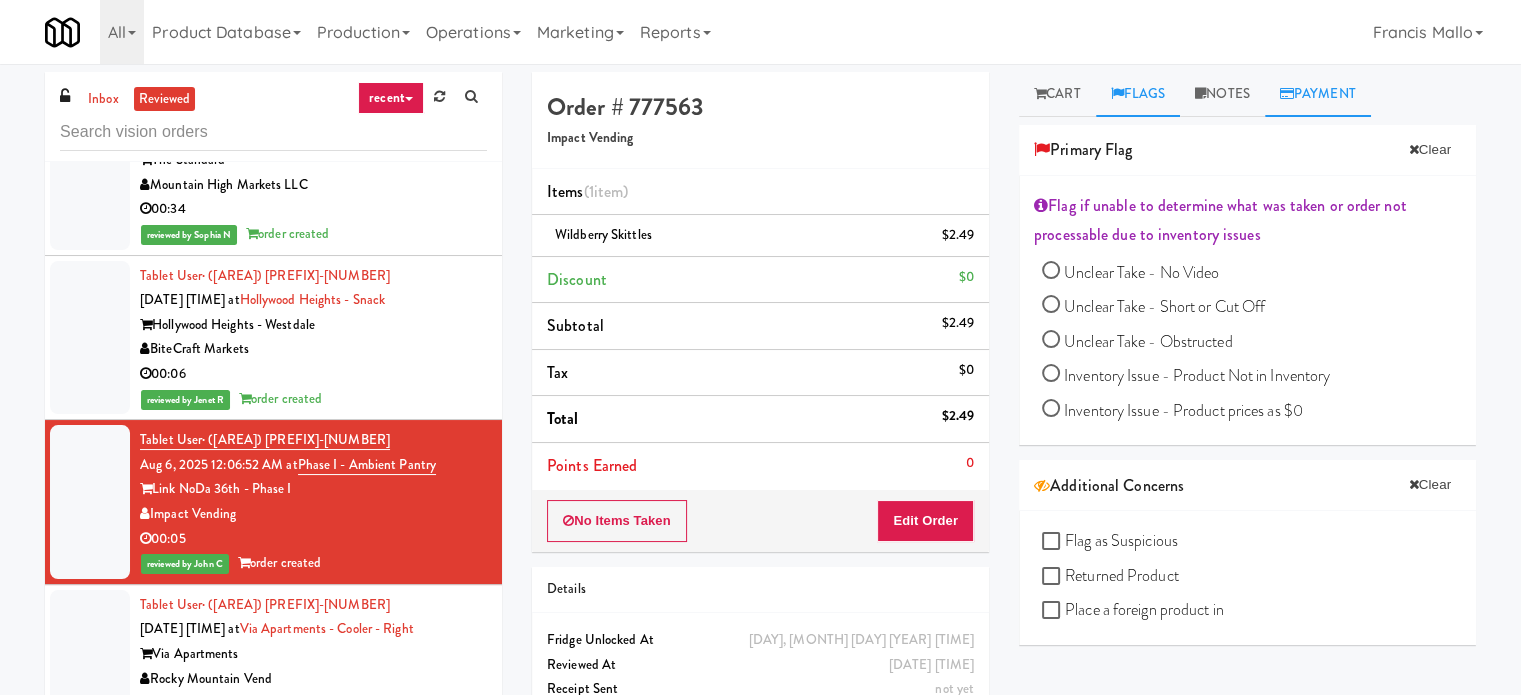 click at bounding box center [1287, 93] 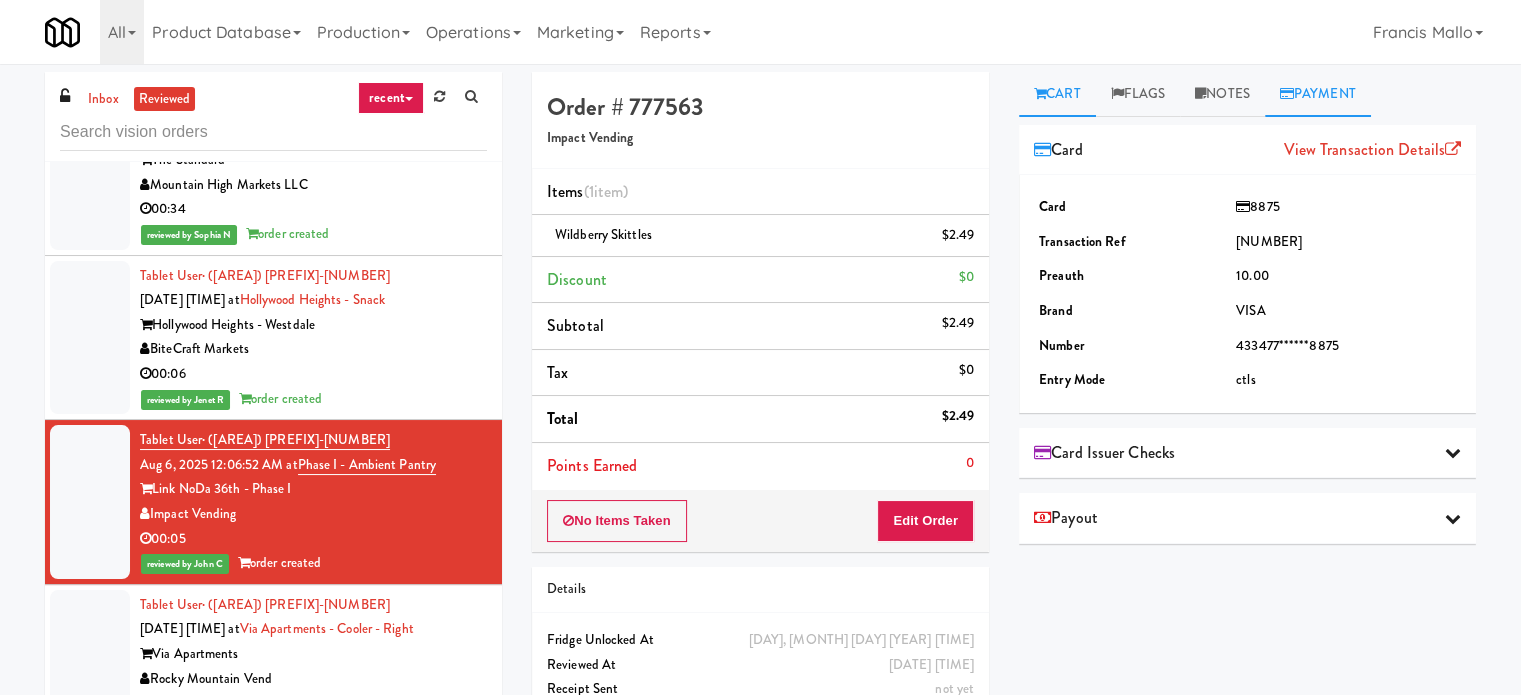 click on "Cart" at bounding box center [1057, 94] 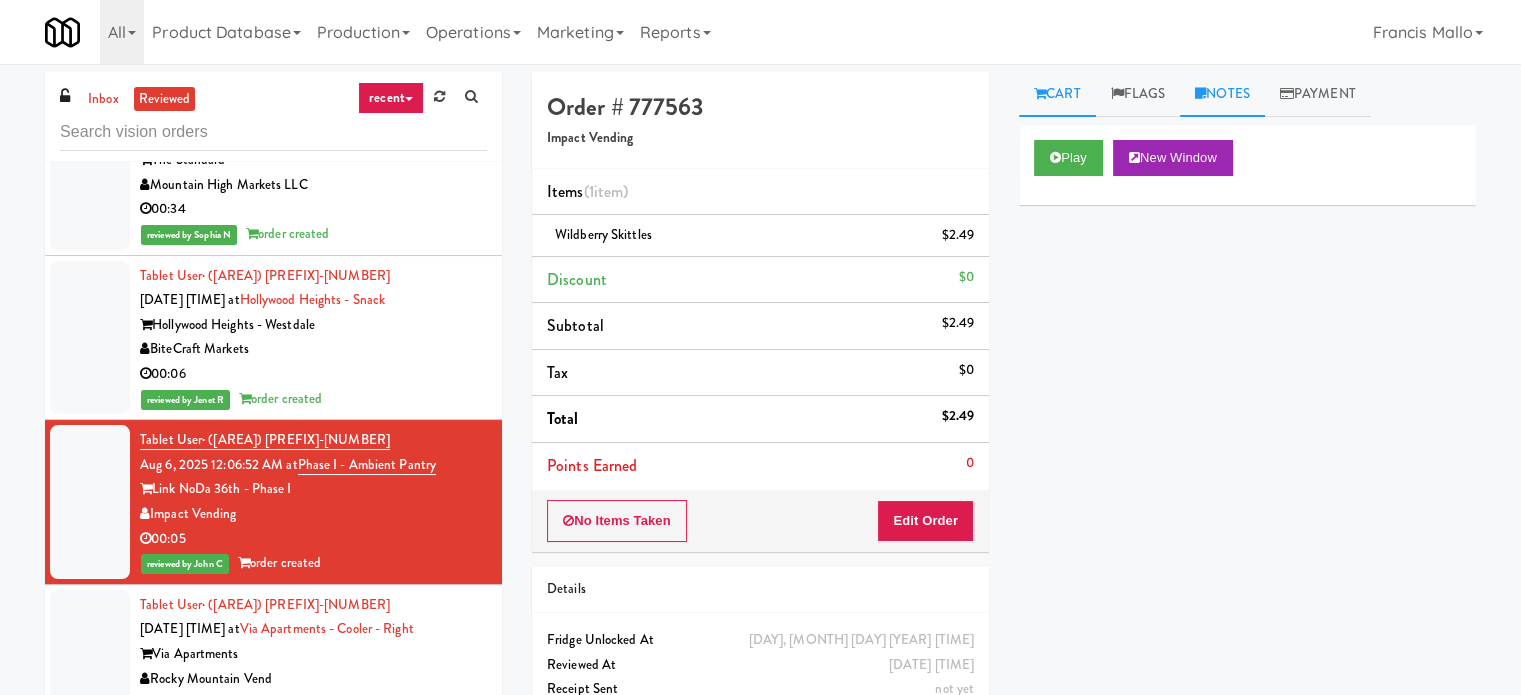 drag, startPoint x: 1132, startPoint y: 101, endPoint x: 1232, endPoint y: 104, distance: 100.04499 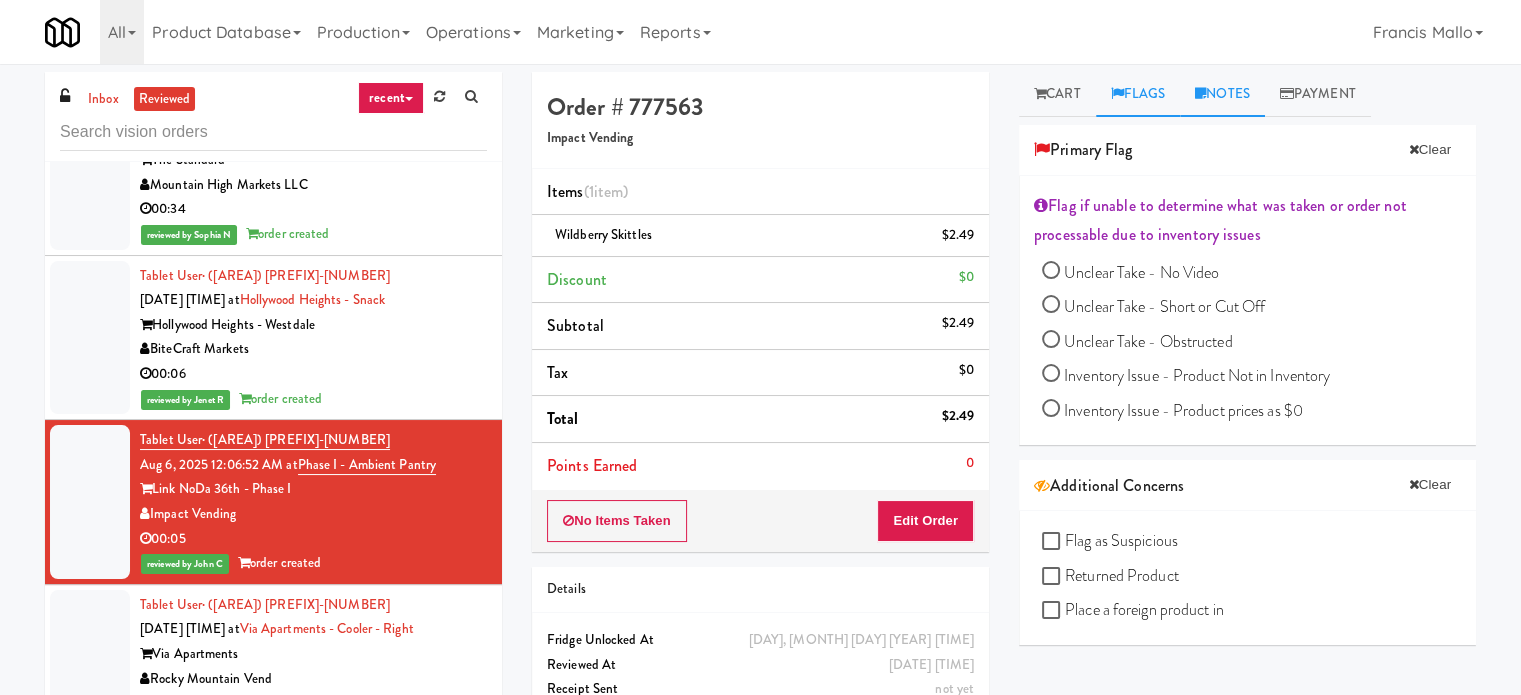 click on "Notes" at bounding box center [1222, 94] 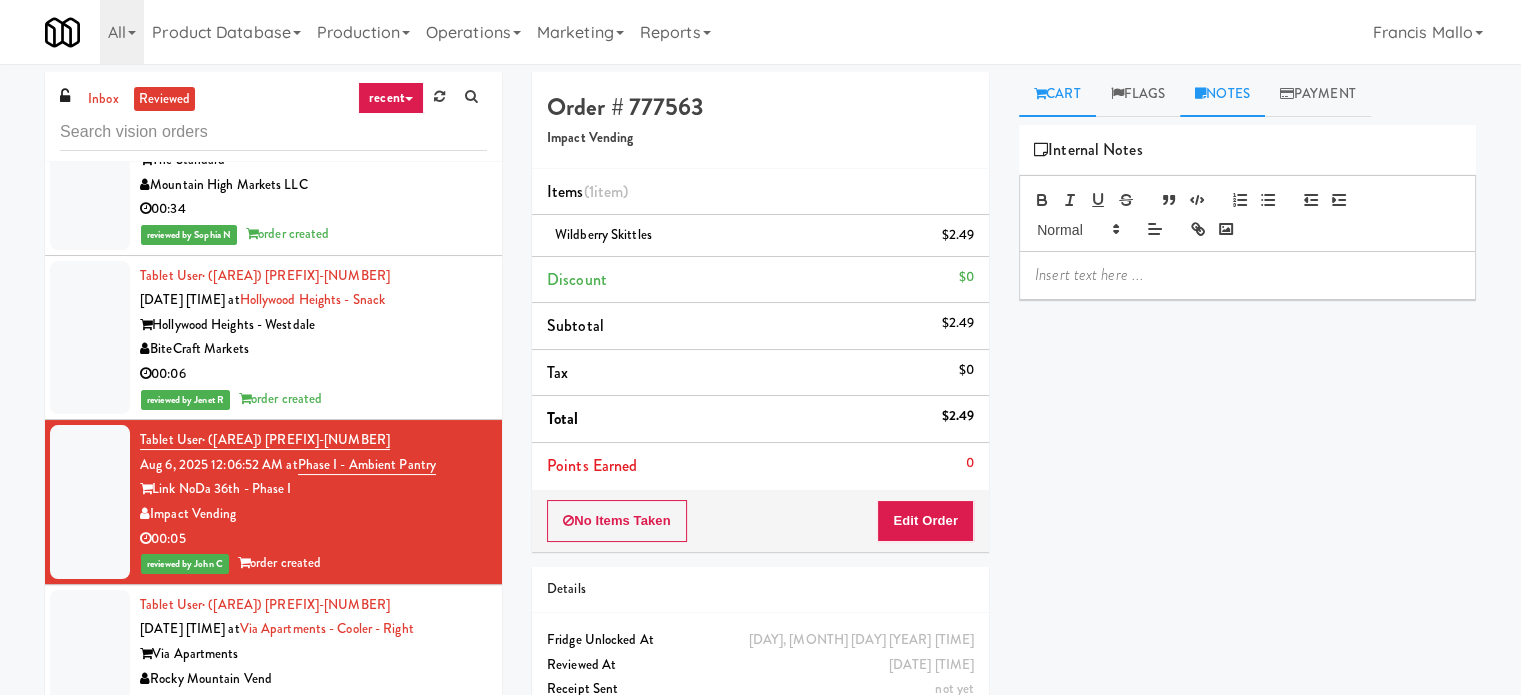 click on "Cart" at bounding box center [1057, 94] 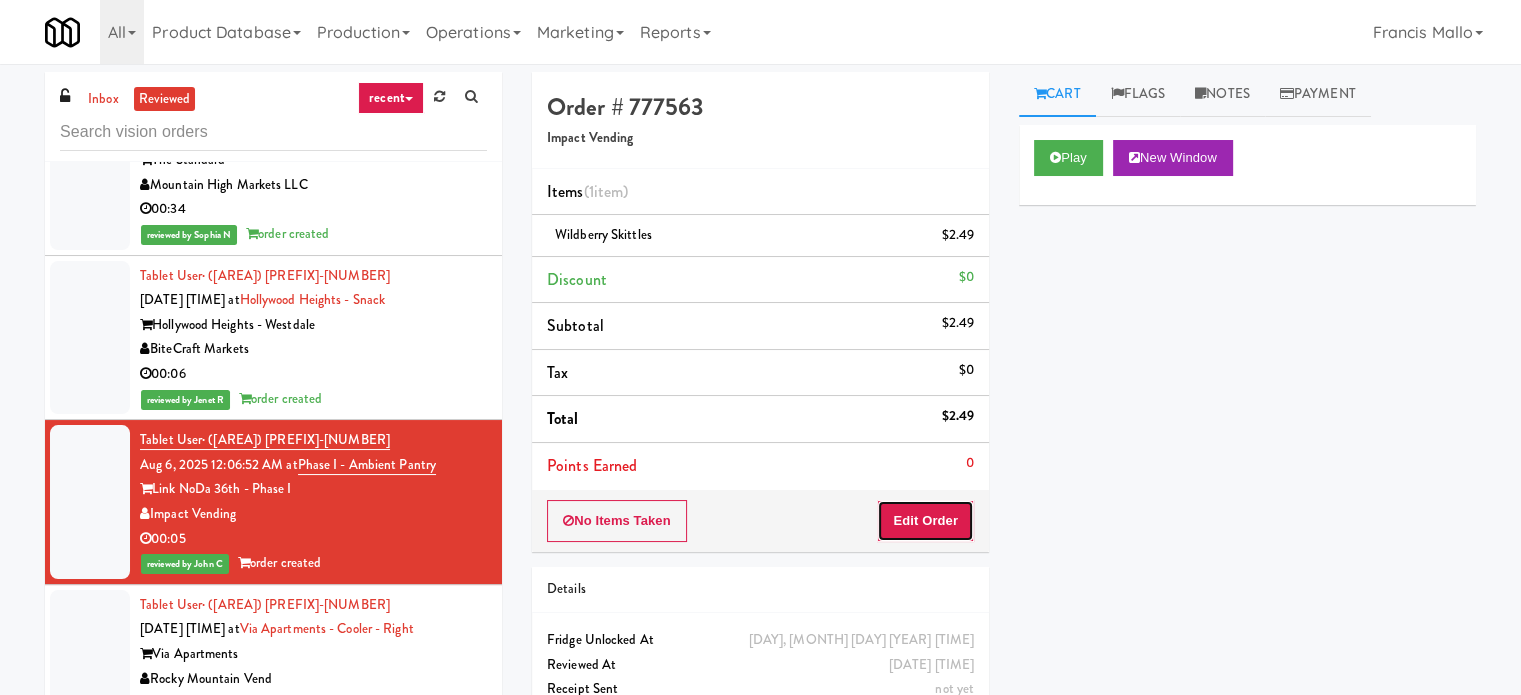 click on "Edit Order" at bounding box center [925, 521] 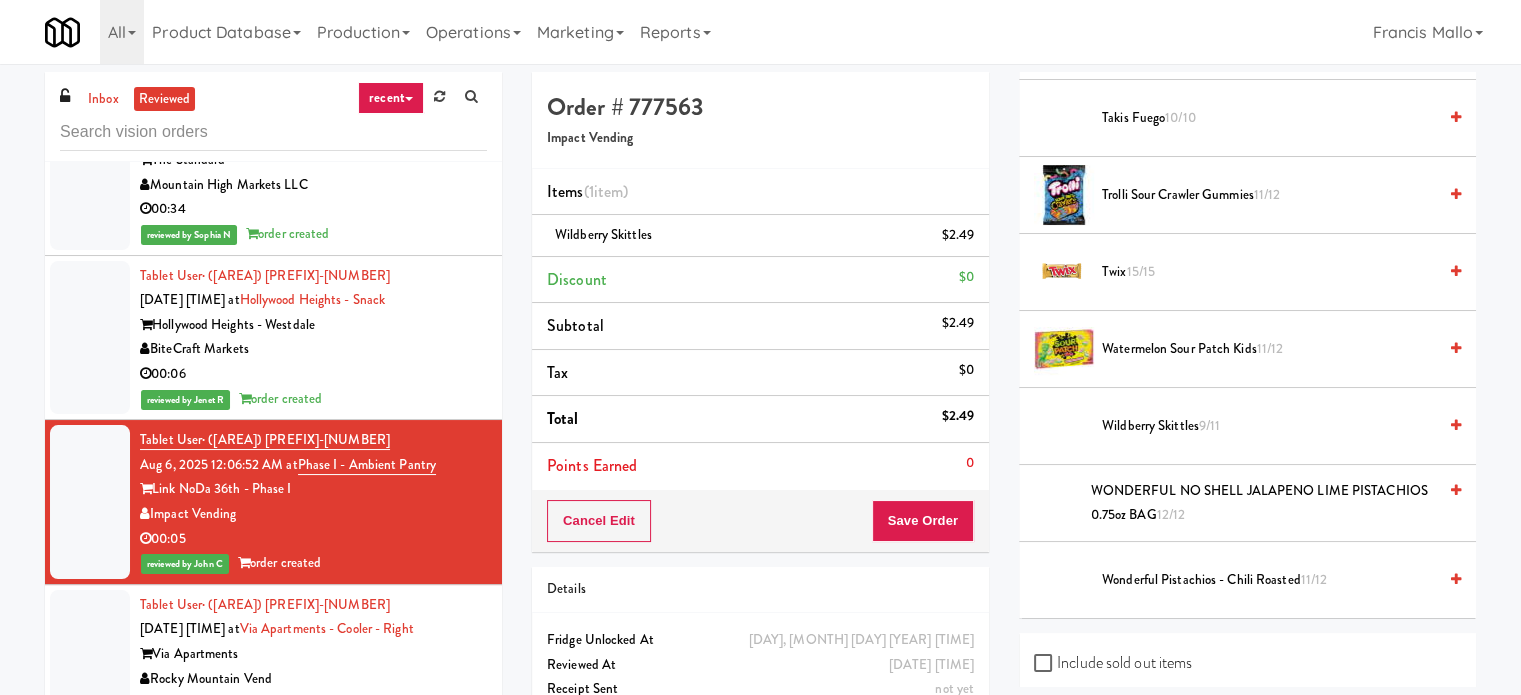scroll, scrollTop: 2100, scrollLeft: 0, axis: vertical 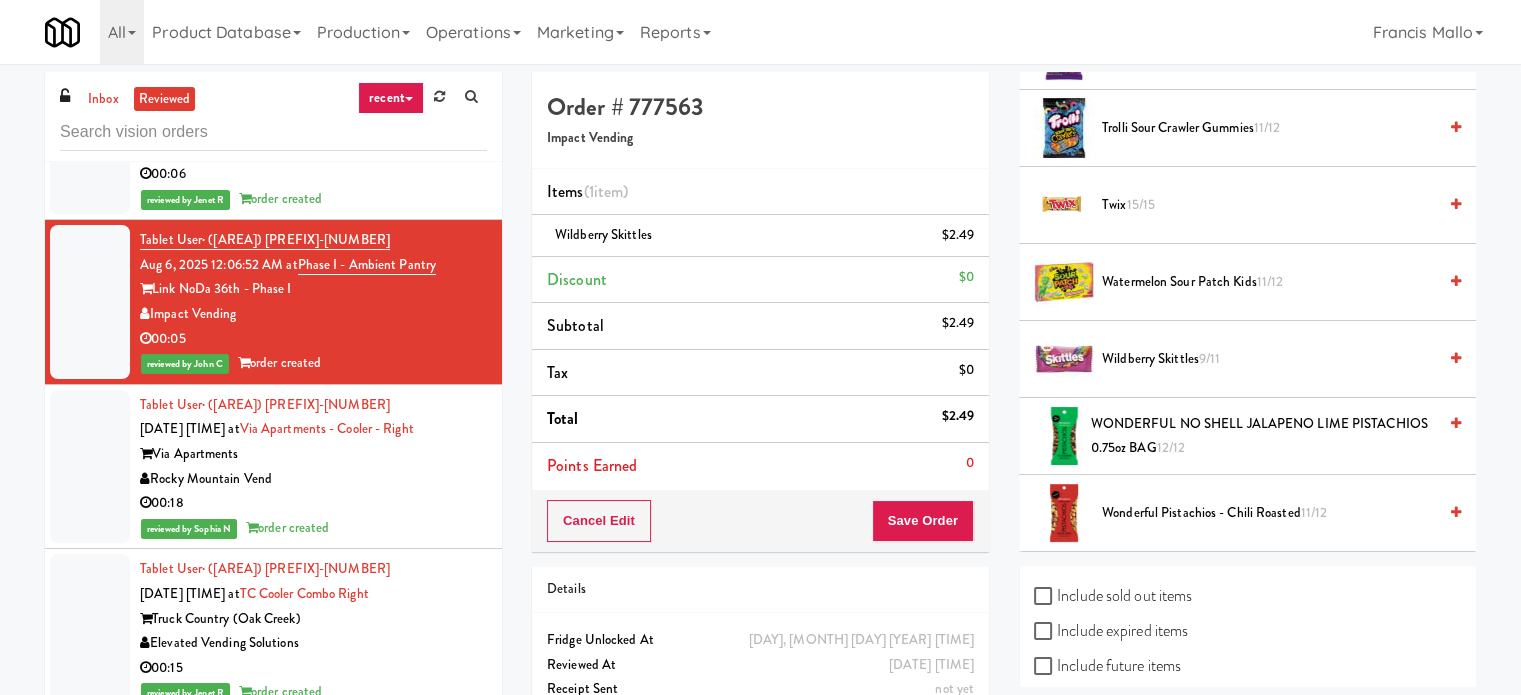click on "reviewed by [FIRST] [LAST]  order created" at bounding box center [313, 528] 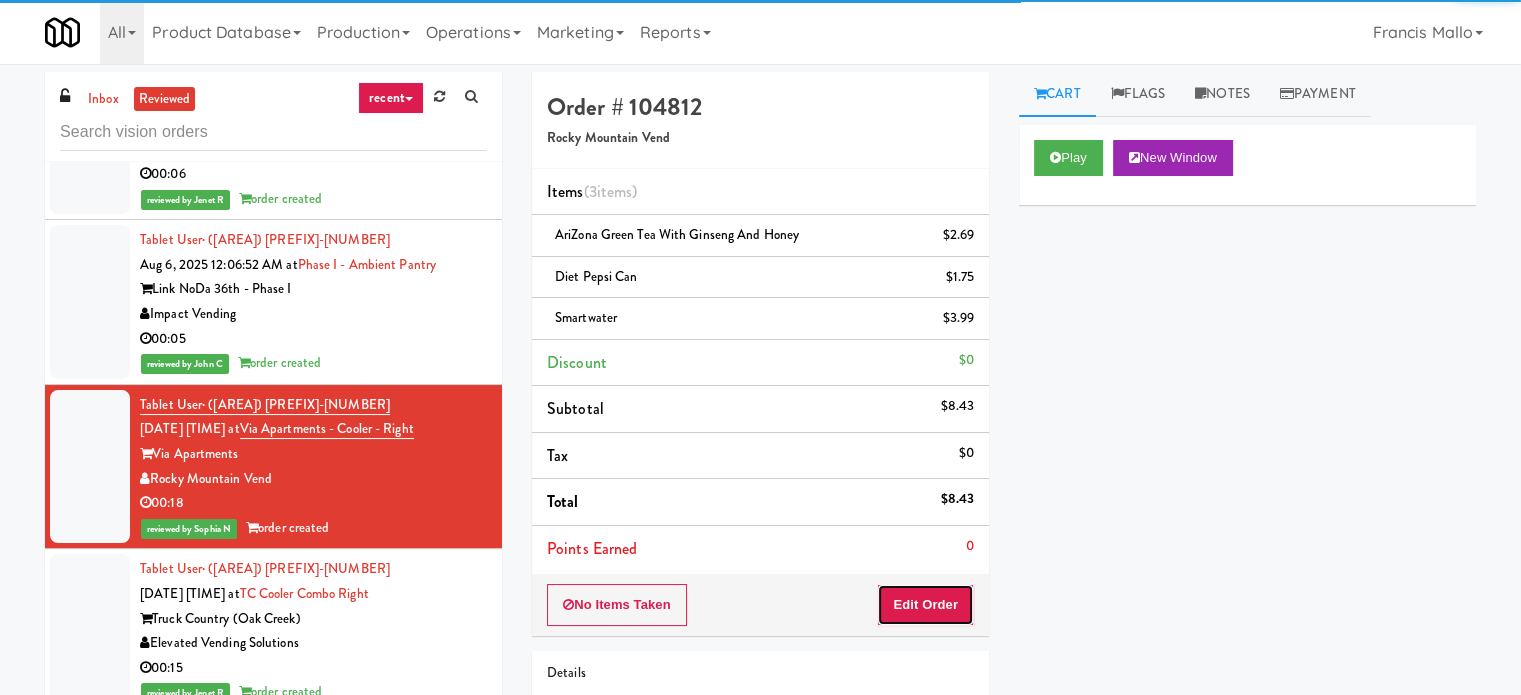 click on "Edit Order" at bounding box center (925, 605) 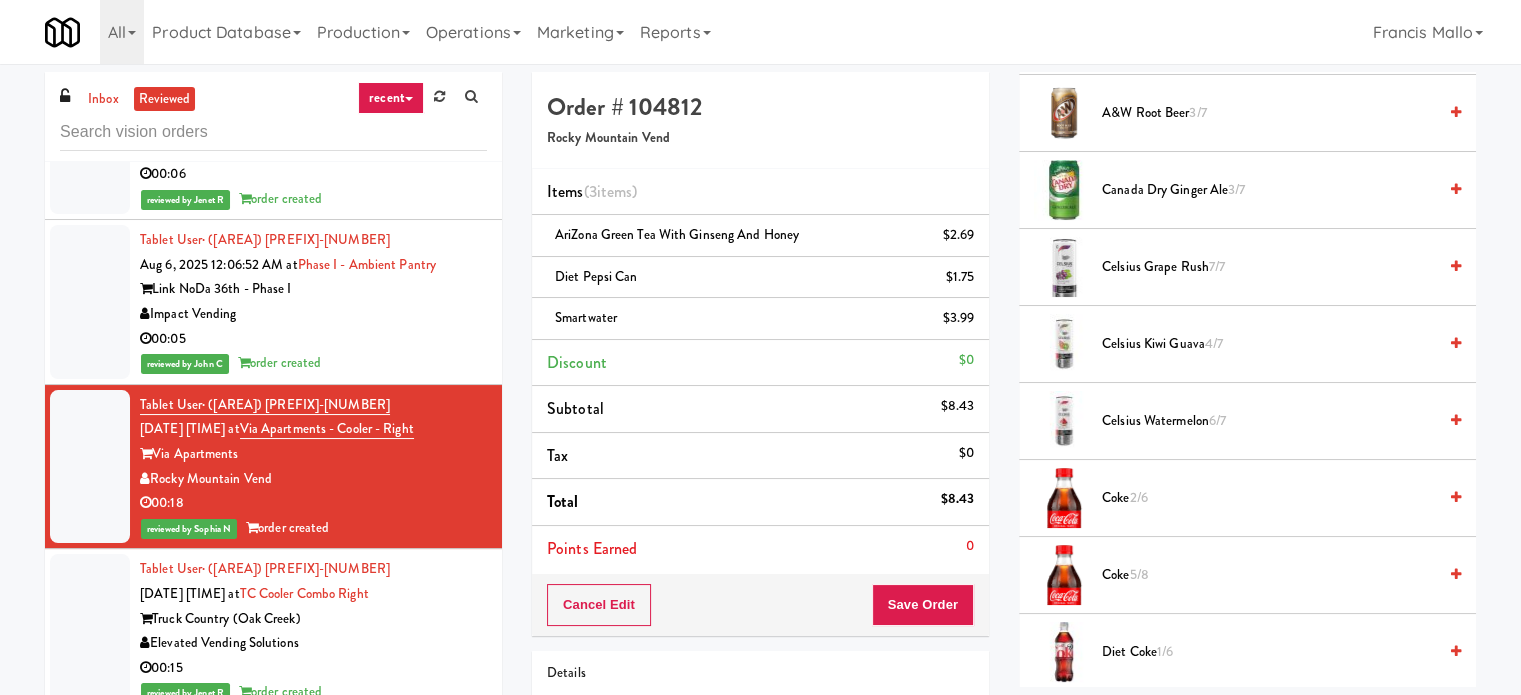 scroll, scrollTop: 800, scrollLeft: 0, axis: vertical 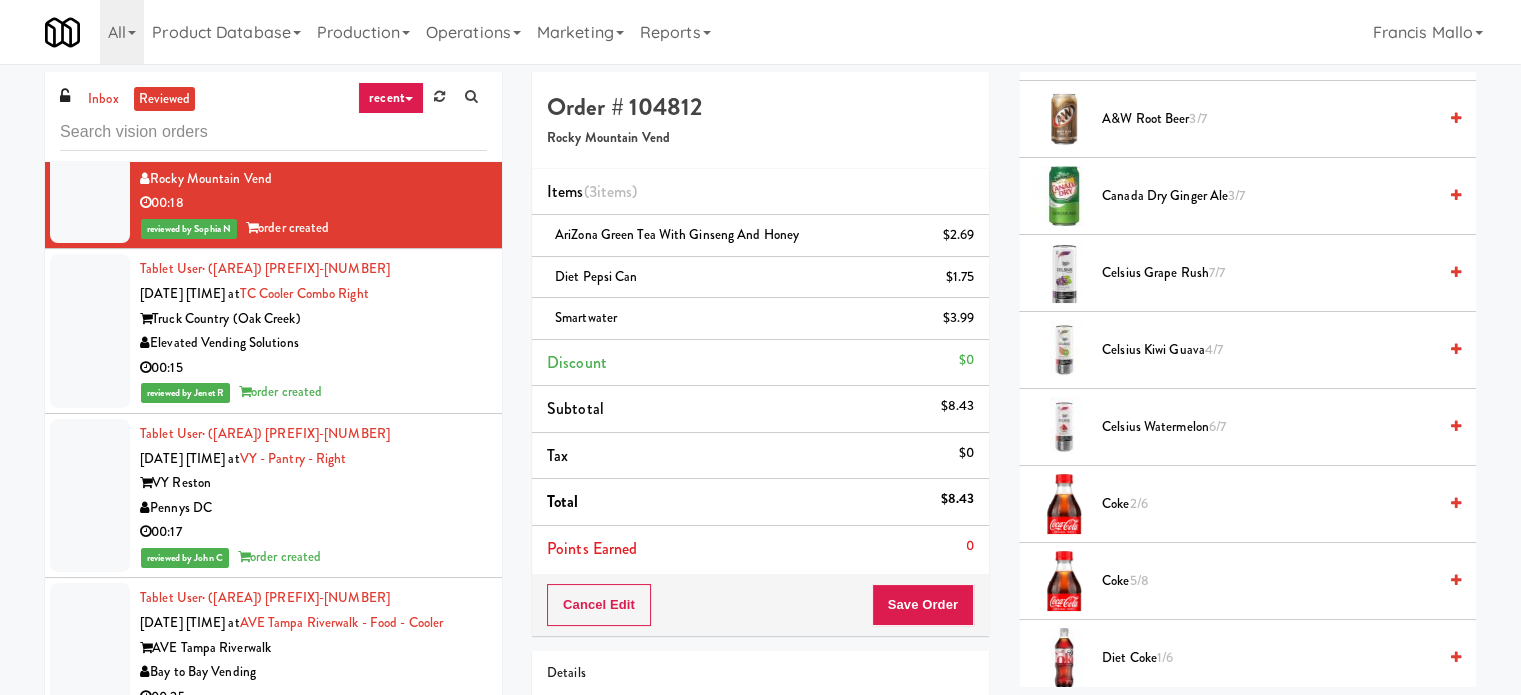 drag, startPoint x: 403, startPoint y: 351, endPoint x: 436, endPoint y: 345, distance: 33.54102 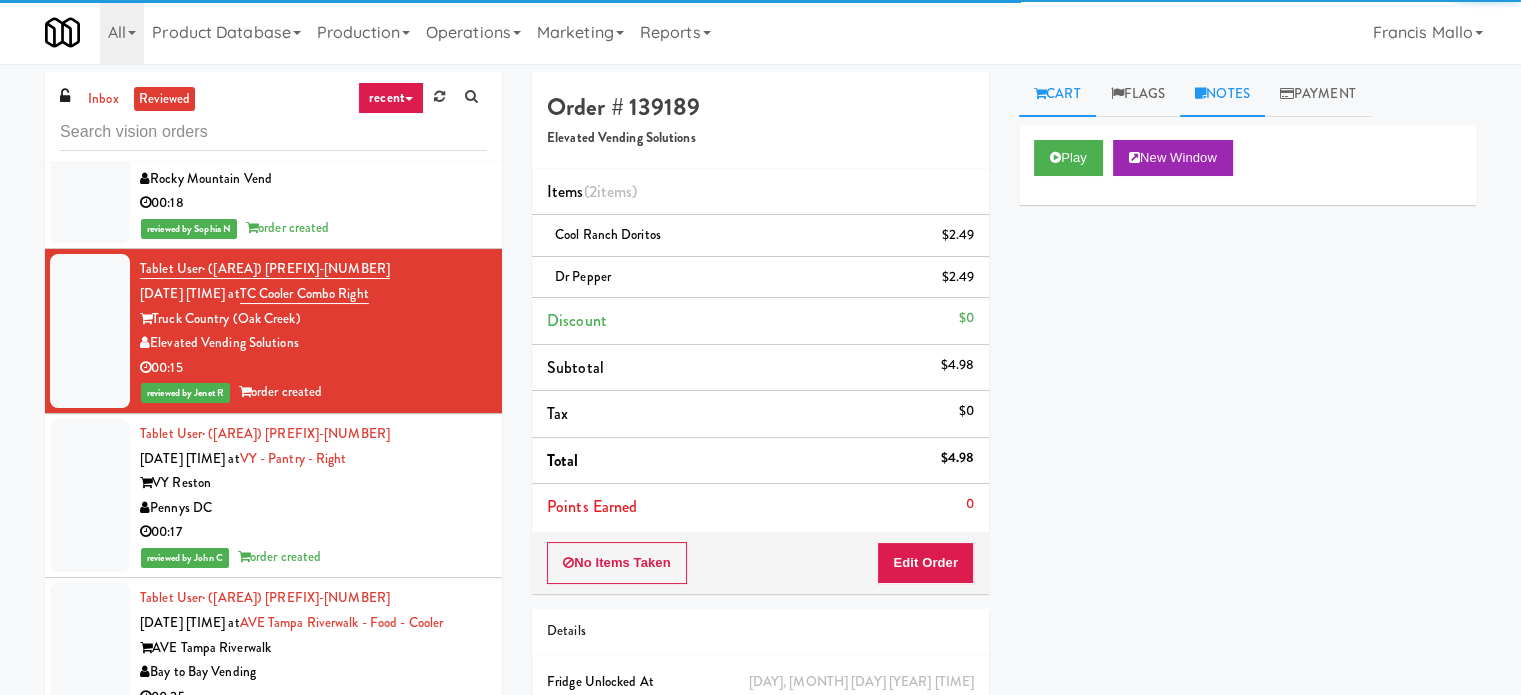 click on "Notes" at bounding box center (1222, 94) 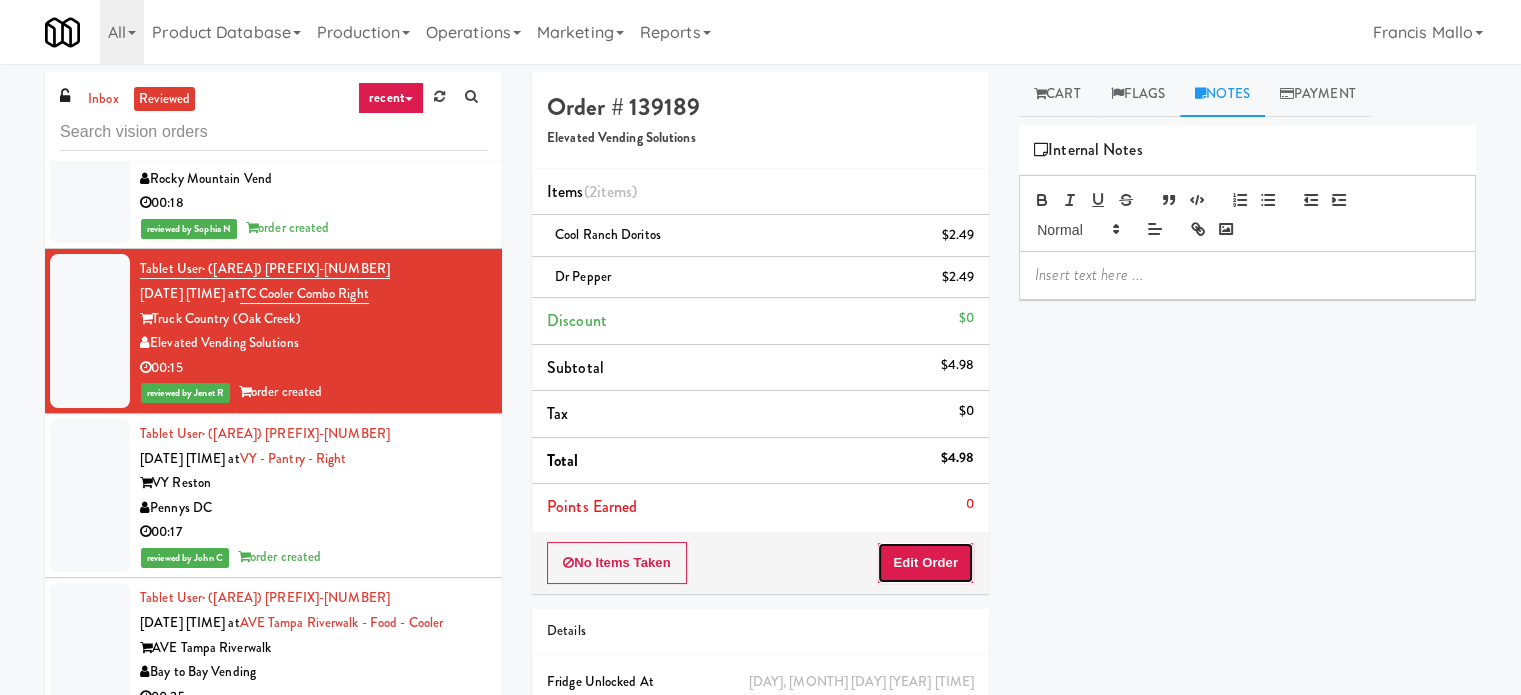 click on "Edit Order" at bounding box center [925, 563] 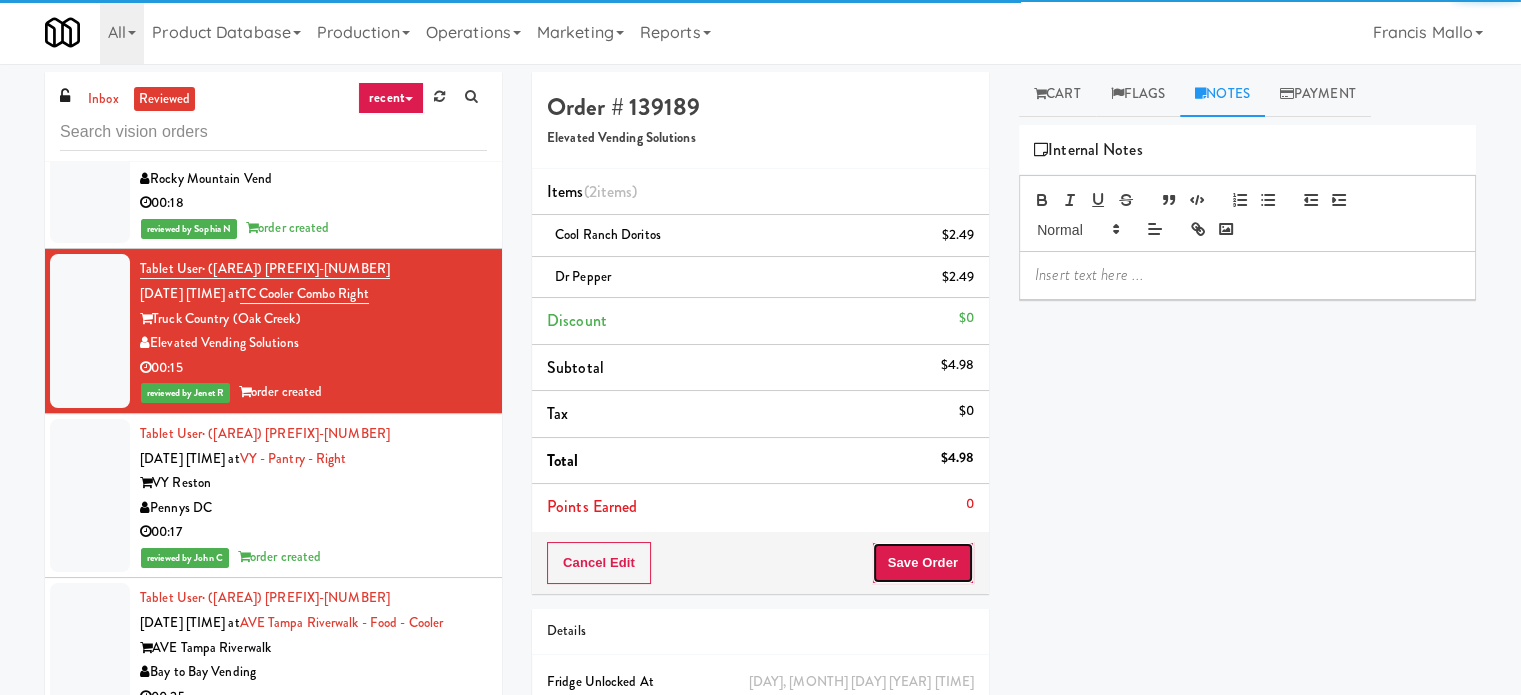 click on "Save Order" at bounding box center (923, 563) 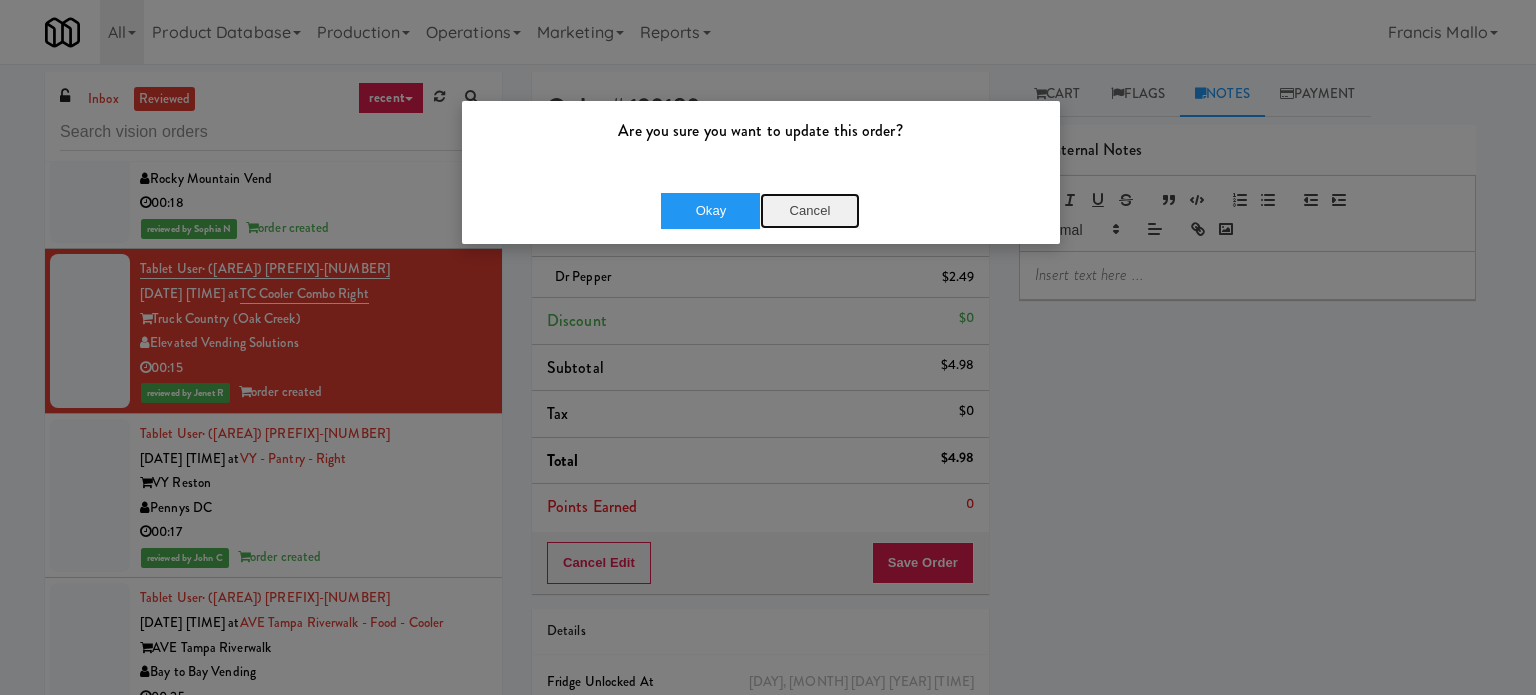 click on "Cancel" at bounding box center (810, 211) 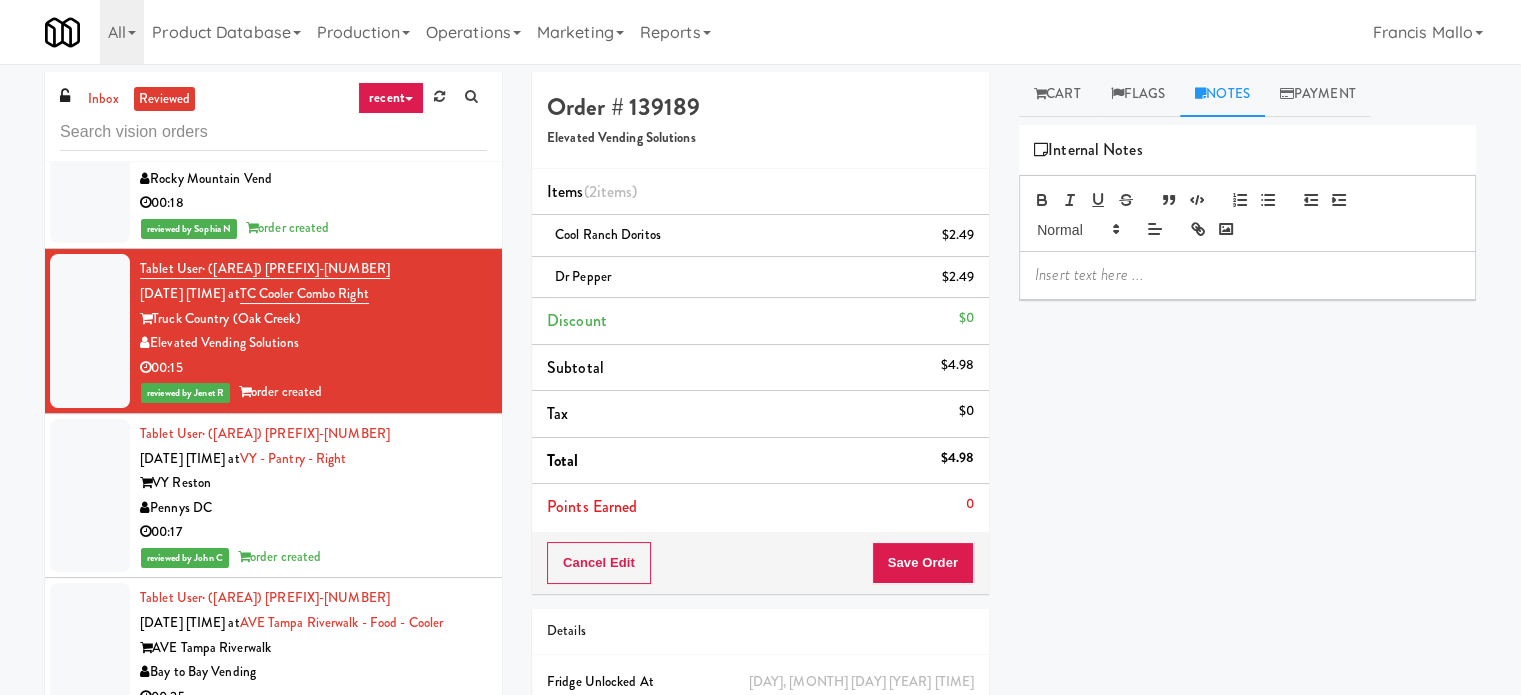 click on "Pennys DC" at bounding box center [313, 508] 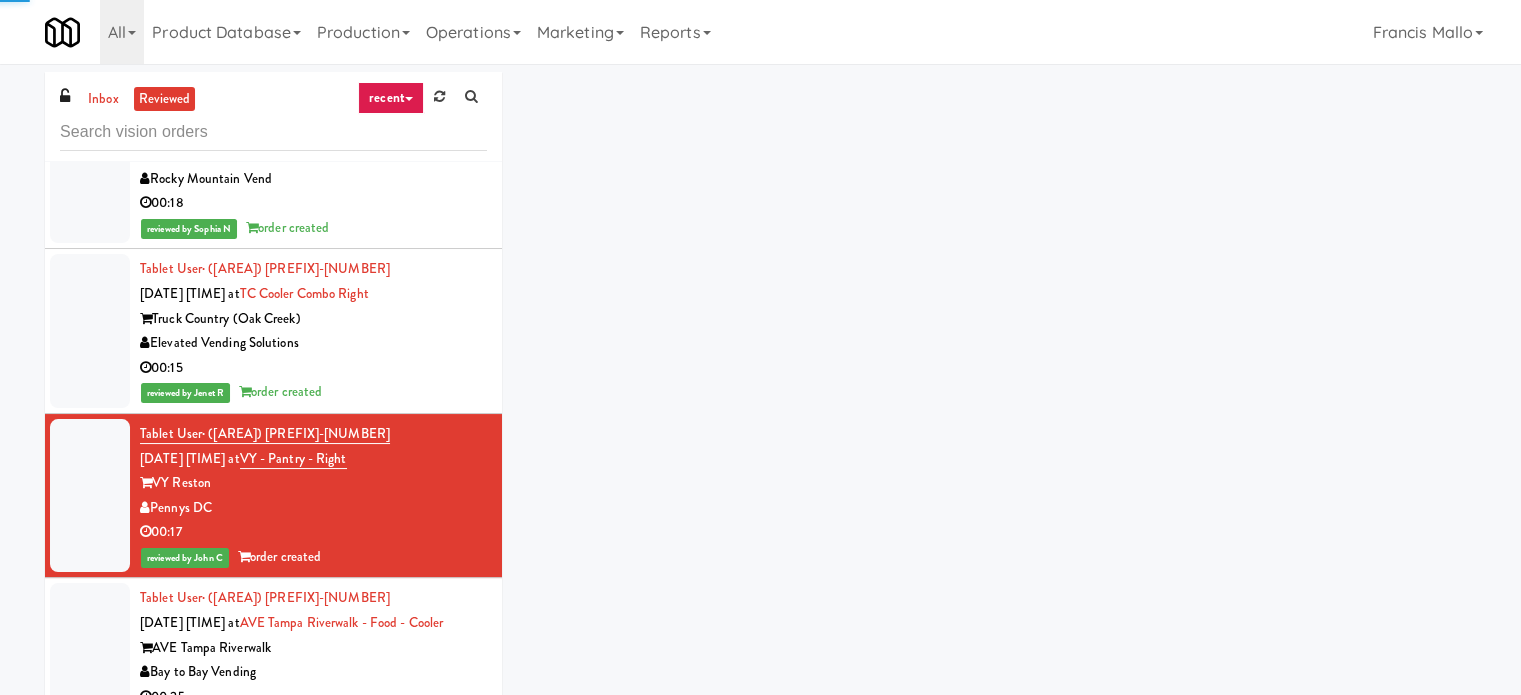 click on "Elevated Vending Solutions" at bounding box center (313, 343) 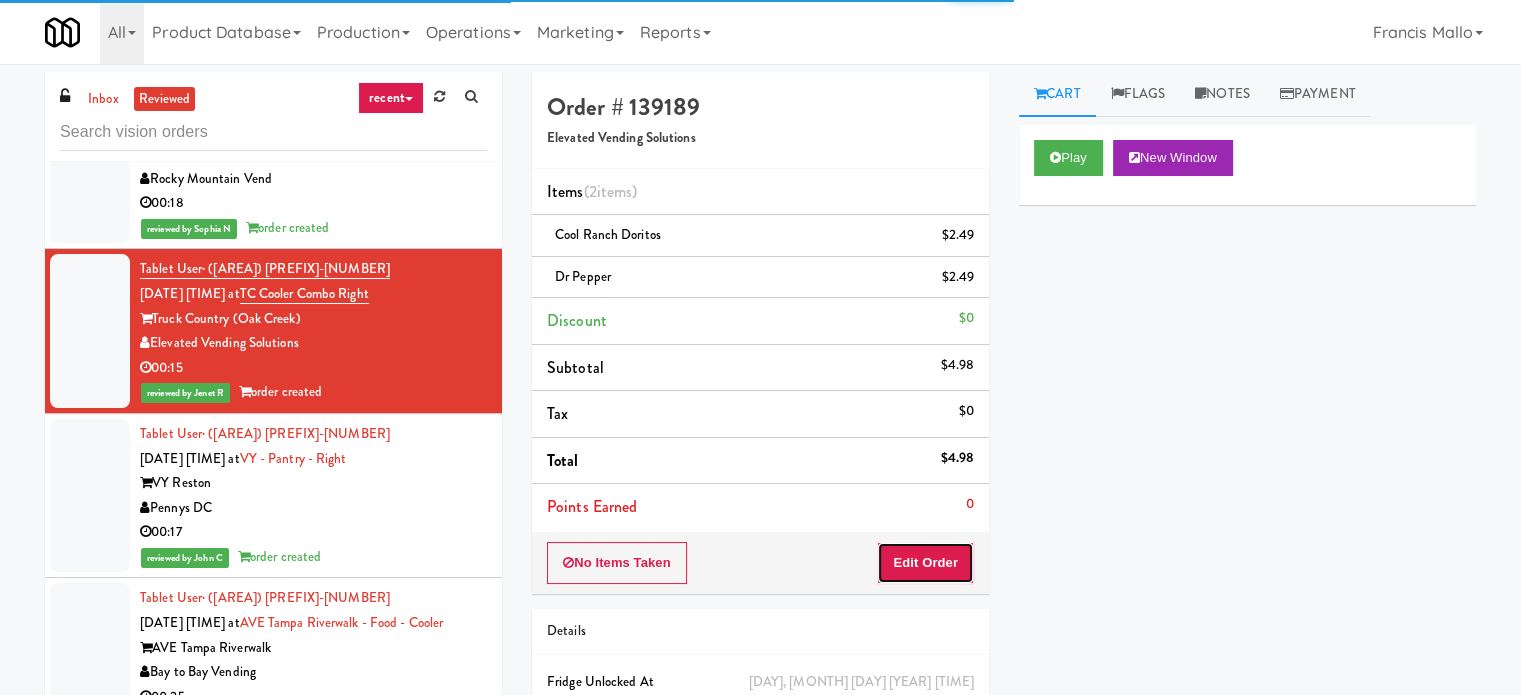 click on "Edit Order" at bounding box center [925, 563] 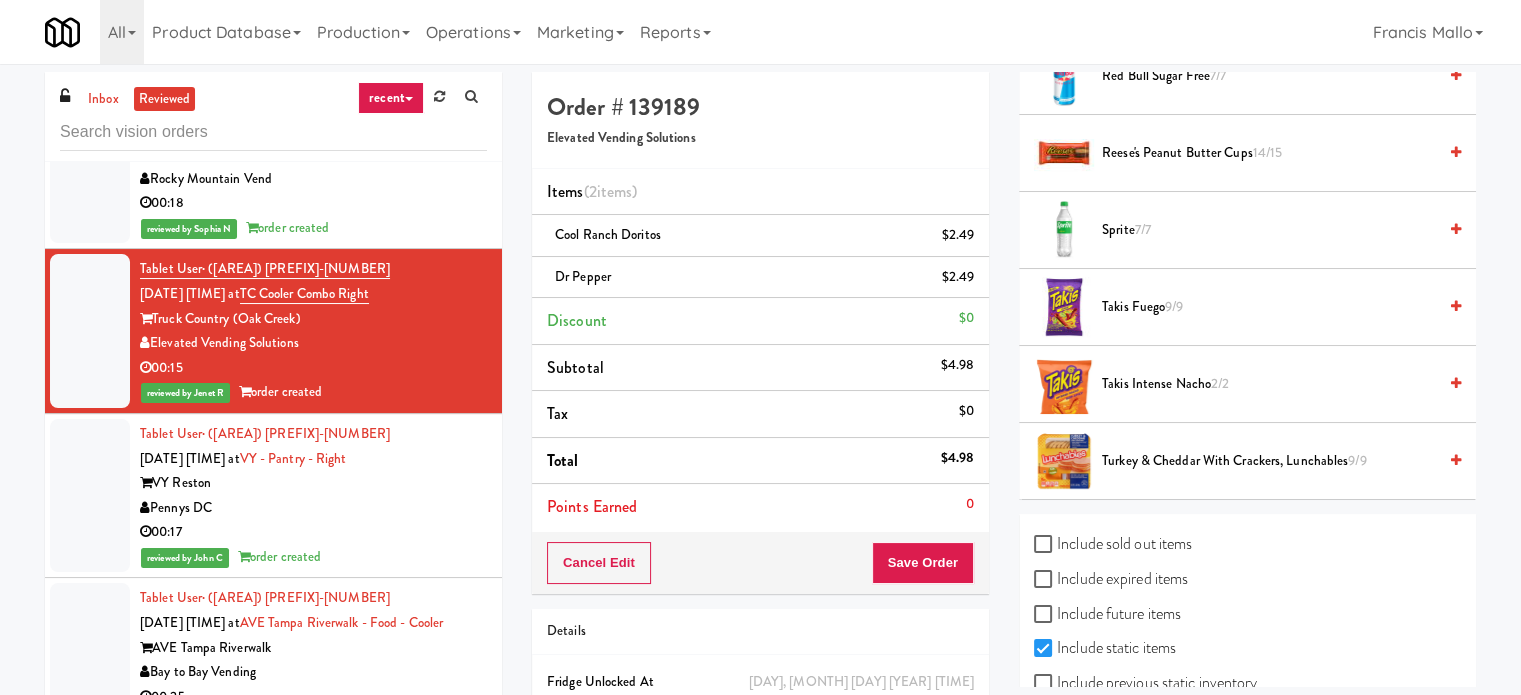 scroll, scrollTop: 2100, scrollLeft: 0, axis: vertical 